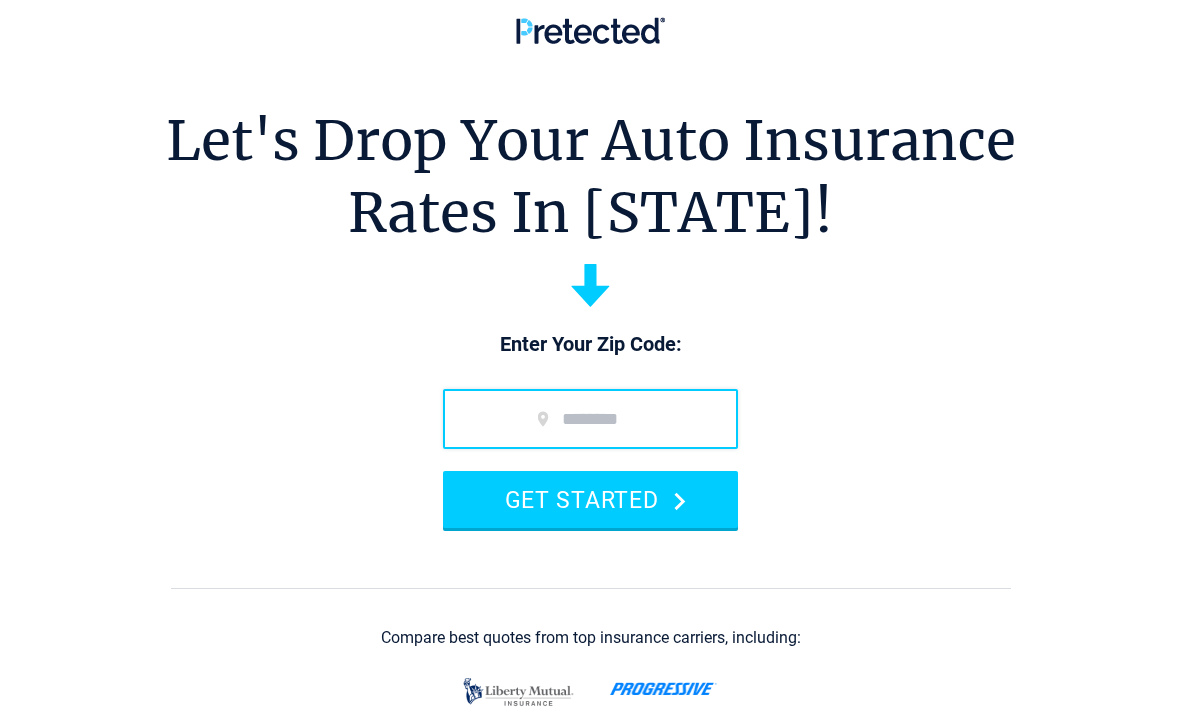 scroll, scrollTop: 0, scrollLeft: 0, axis: both 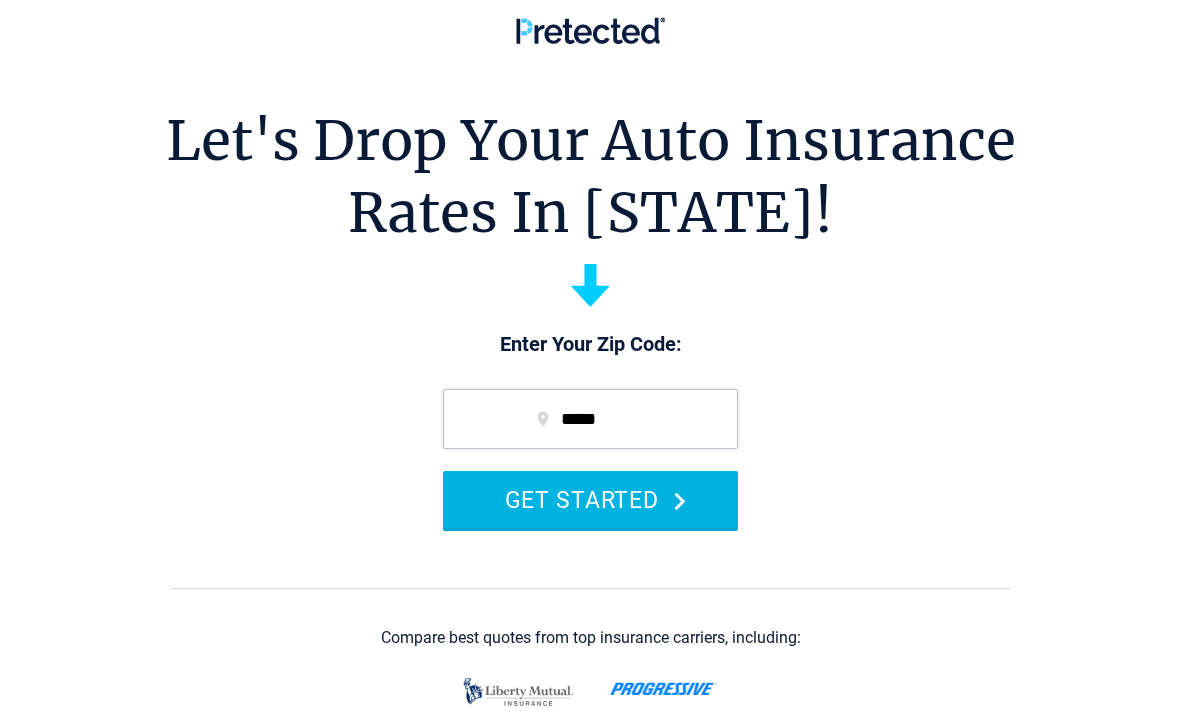 type on "*****" 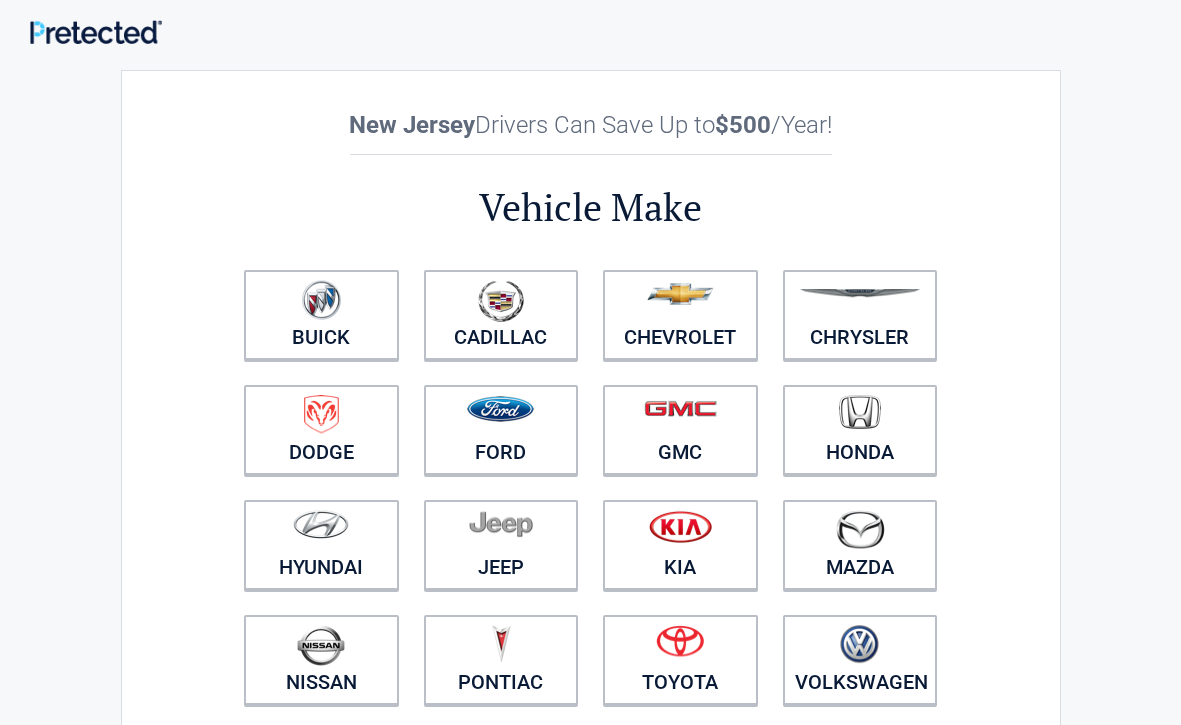 scroll, scrollTop: 0, scrollLeft: 0, axis: both 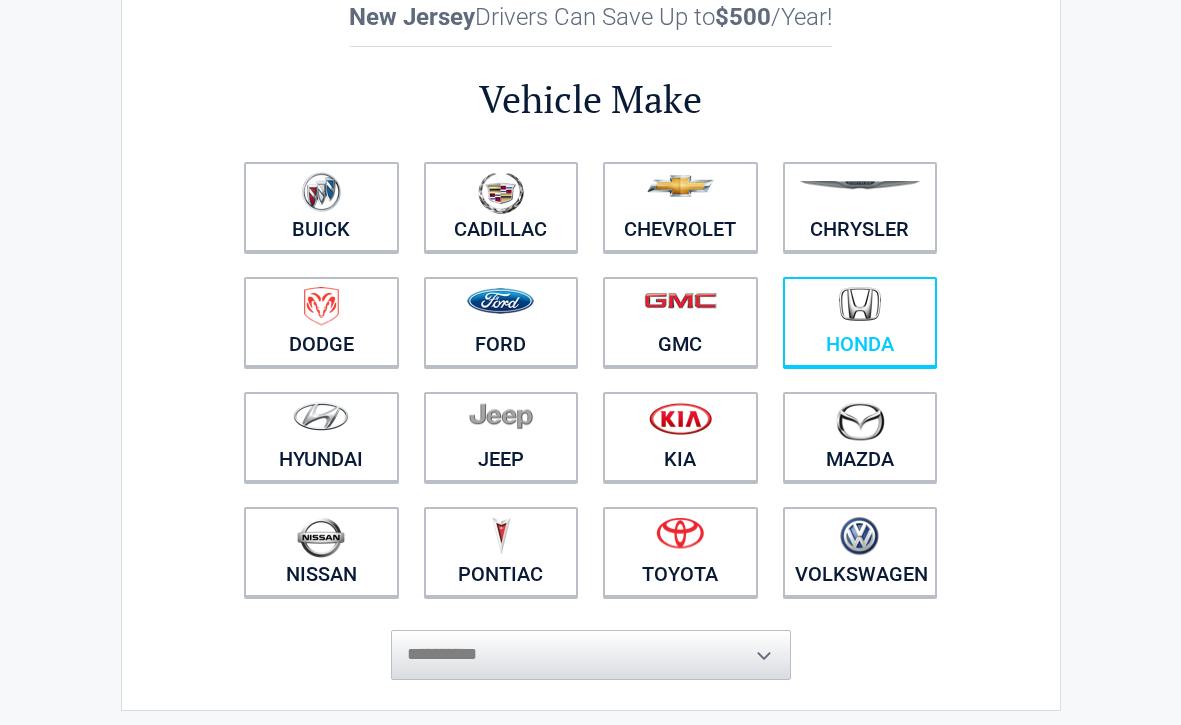 click at bounding box center [860, 309] 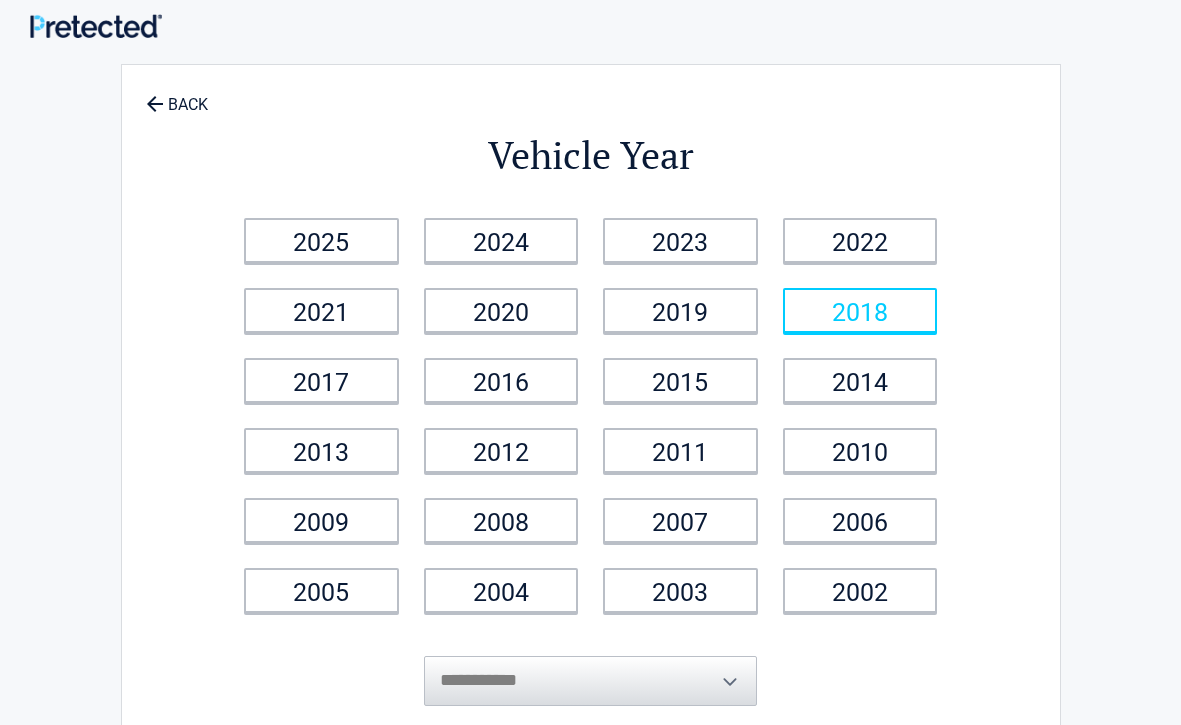 scroll, scrollTop: 0, scrollLeft: 0, axis: both 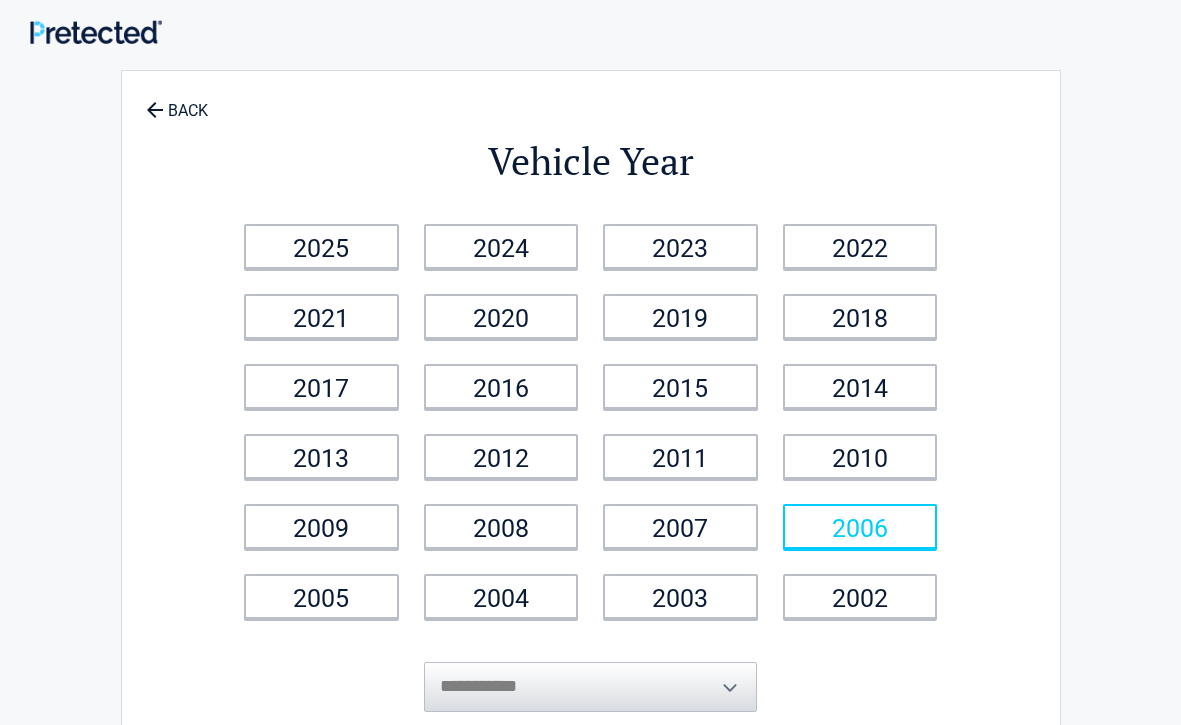 click on "2006" at bounding box center (860, 526) 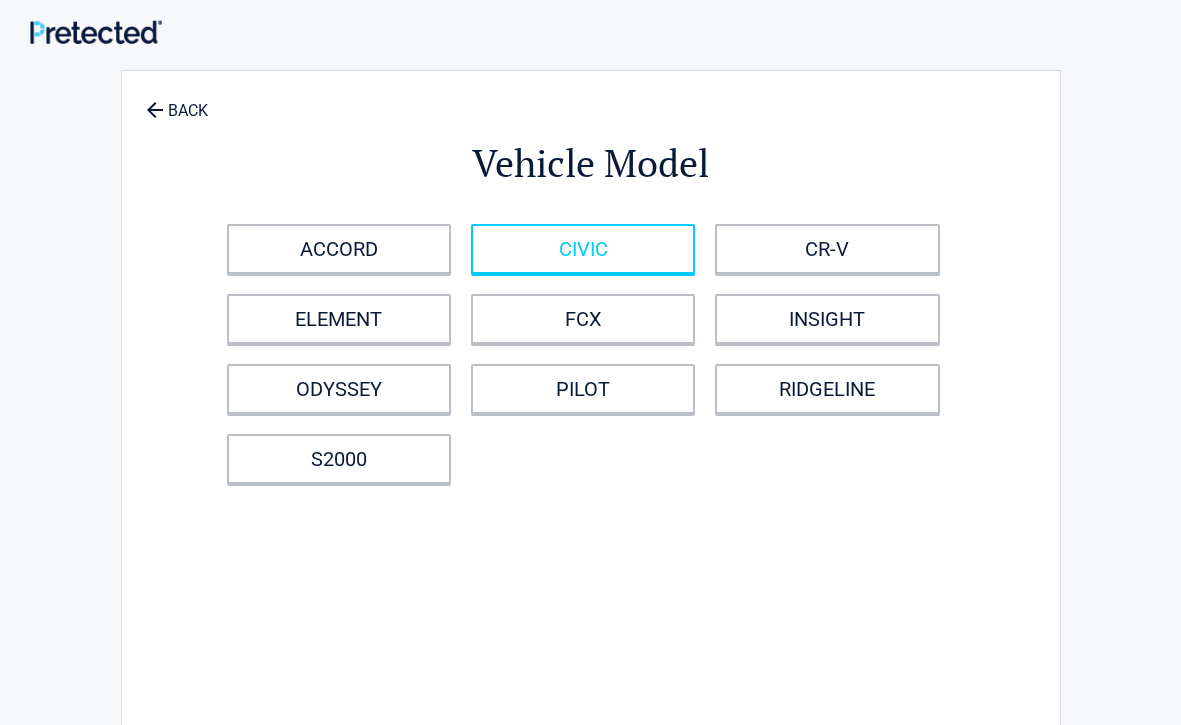 click on "CIVIC" at bounding box center [583, 249] 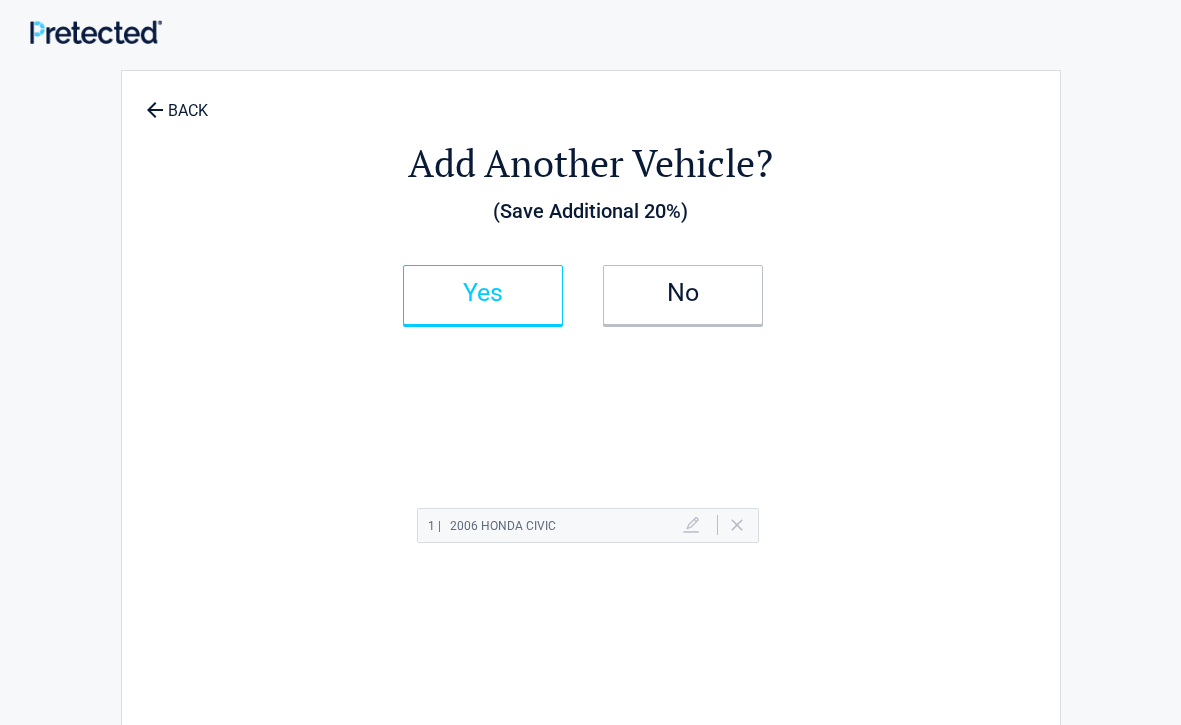 click on "Yes" at bounding box center [483, 295] 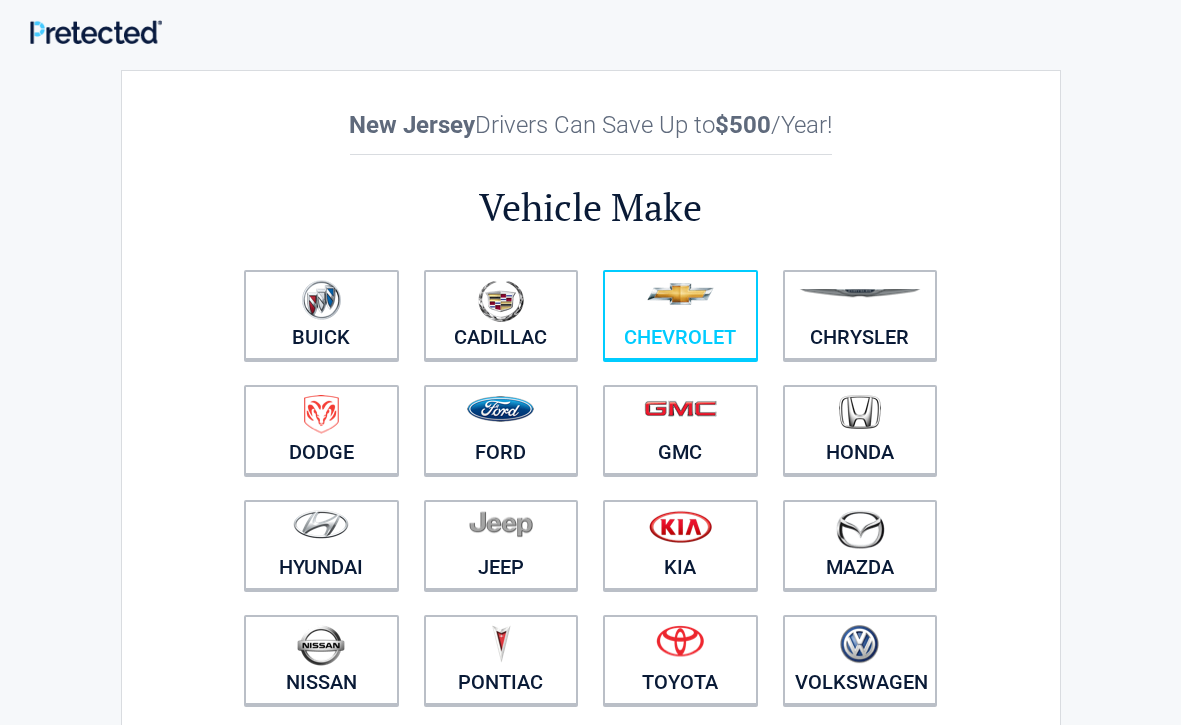 scroll, scrollTop: 140, scrollLeft: 0, axis: vertical 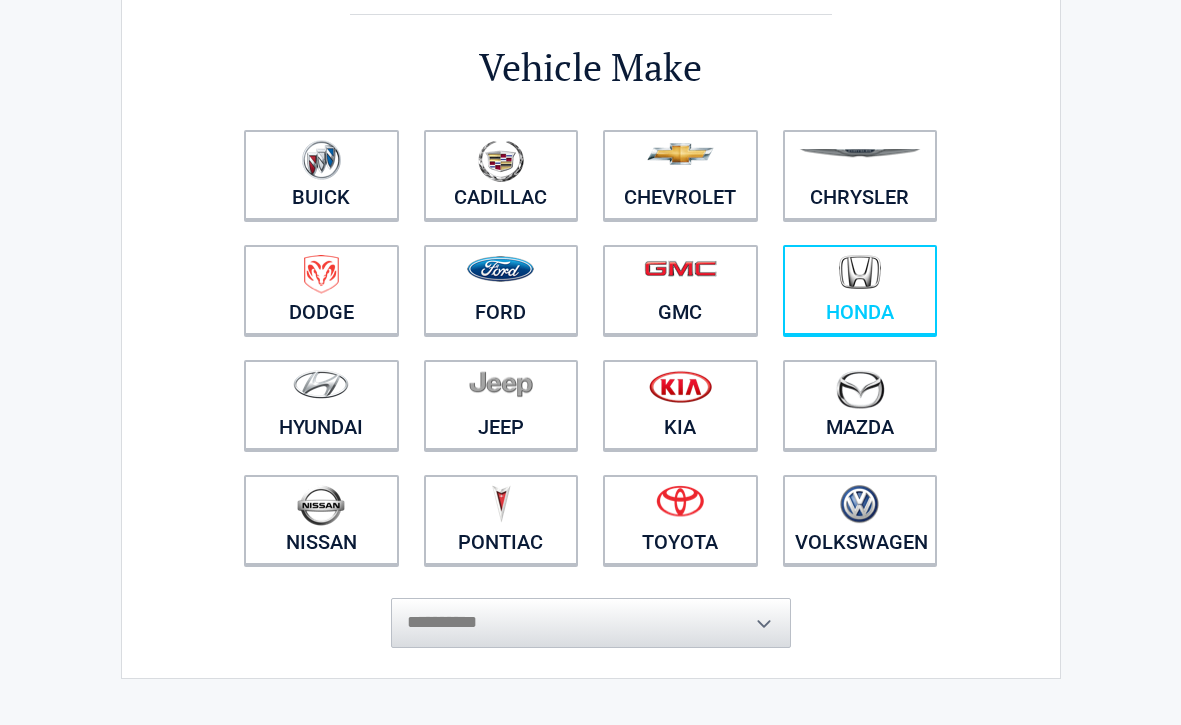 click on "Honda" at bounding box center (860, 290) 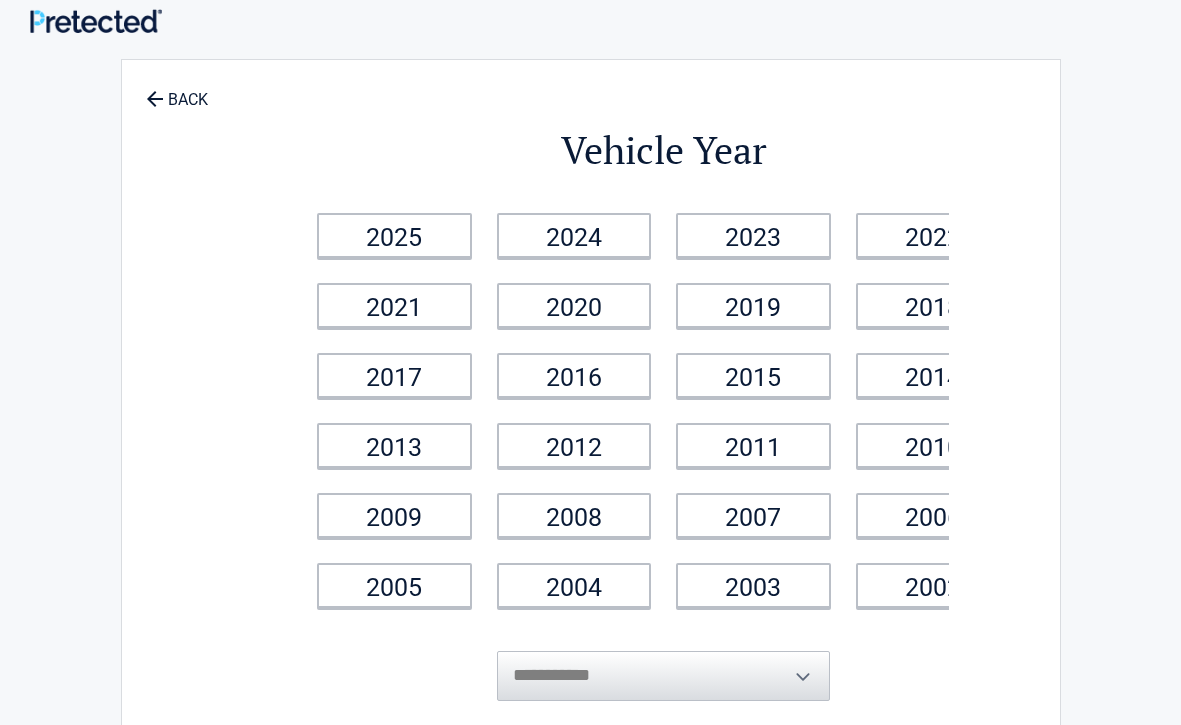 scroll, scrollTop: 0, scrollLeft: 0, axis: both 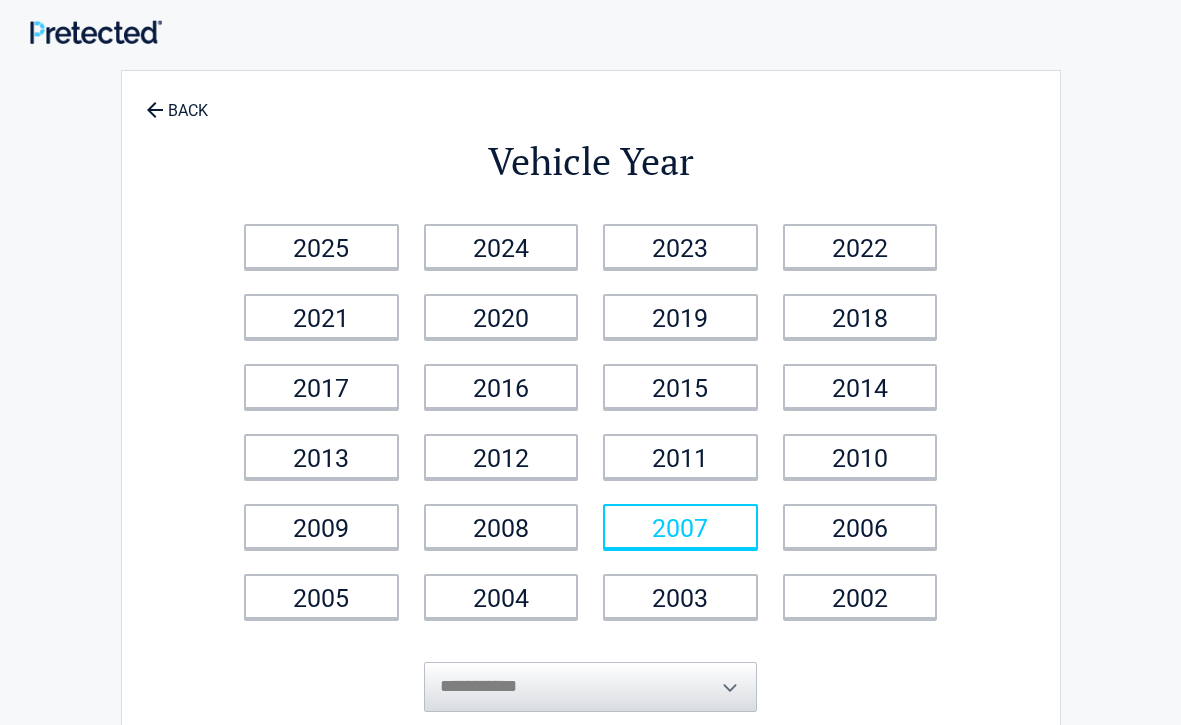 click on "2007" at bounding box center (680, 526) 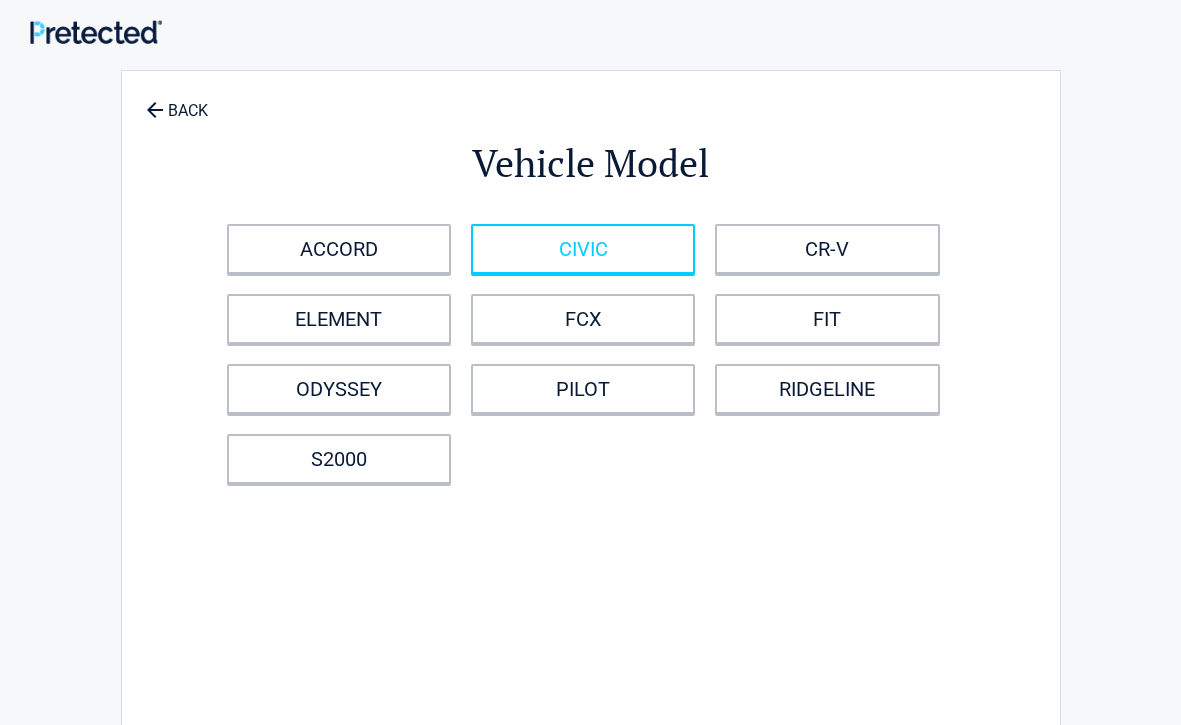 click on "CIVIC" at bounding box center [583, 249] 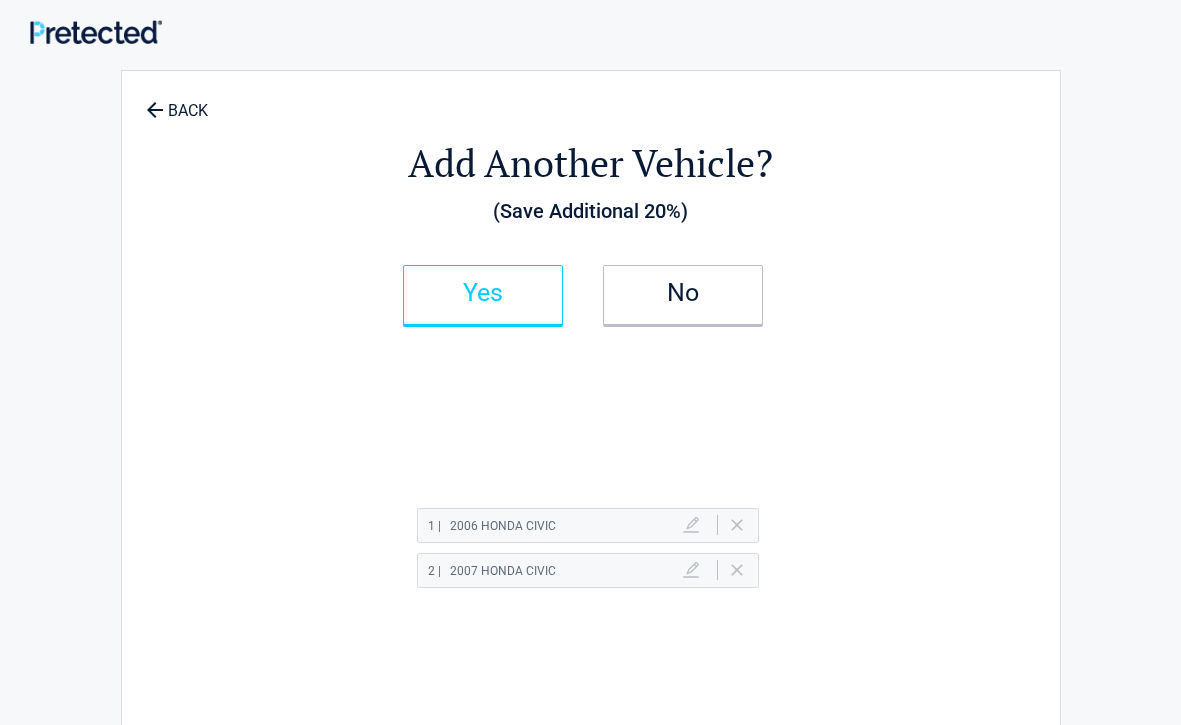 click on "Yes" at bounding box center (483, 293) 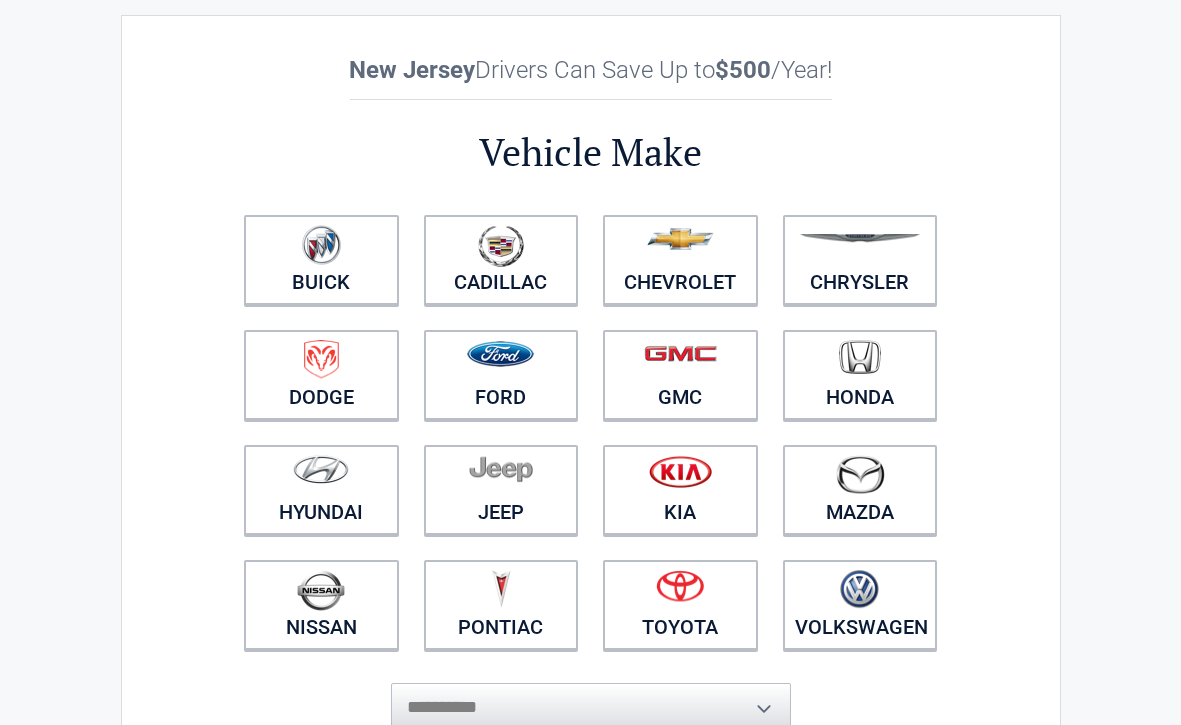 scroll, scrollTop: 0, scrollLeft: 0, axis: both 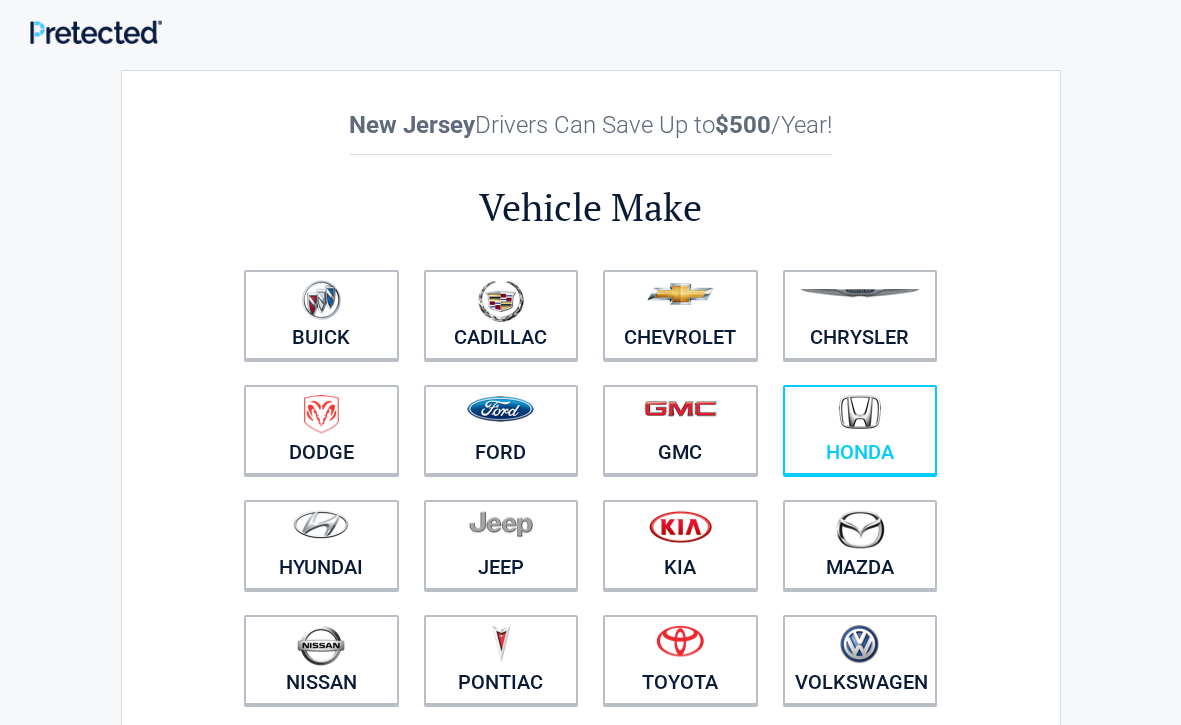 click at bounding box center (860, 417) 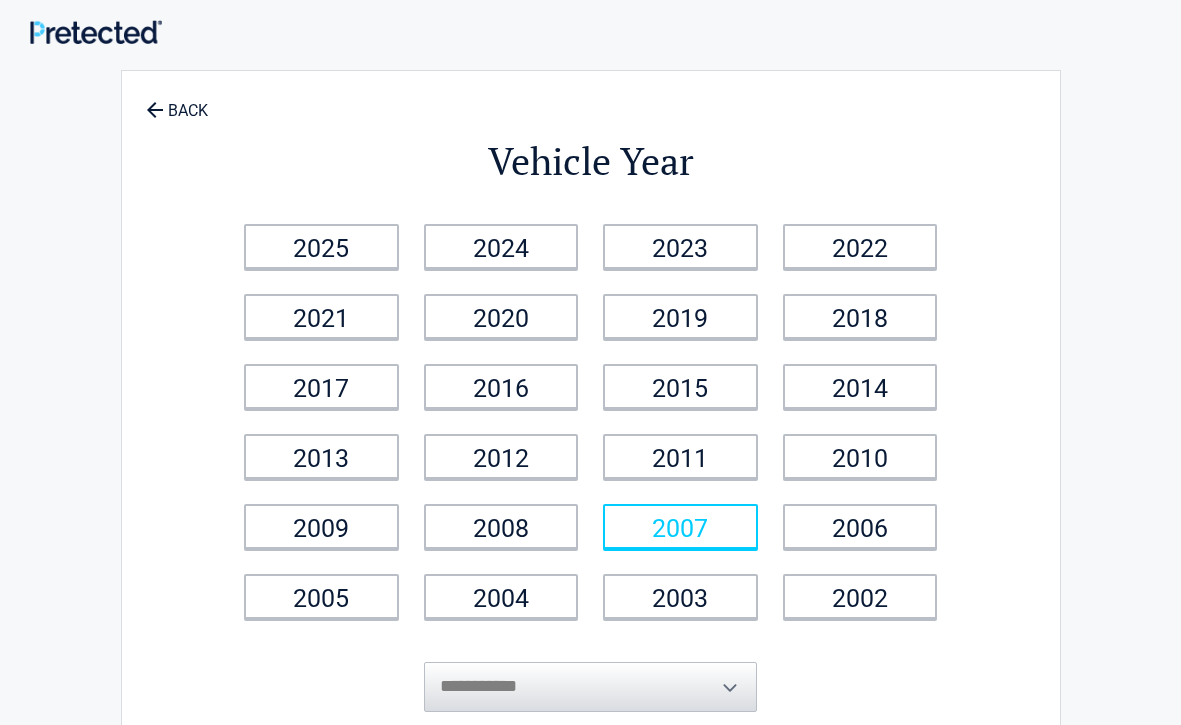 click on "2007" at bounding box center [680, 526] 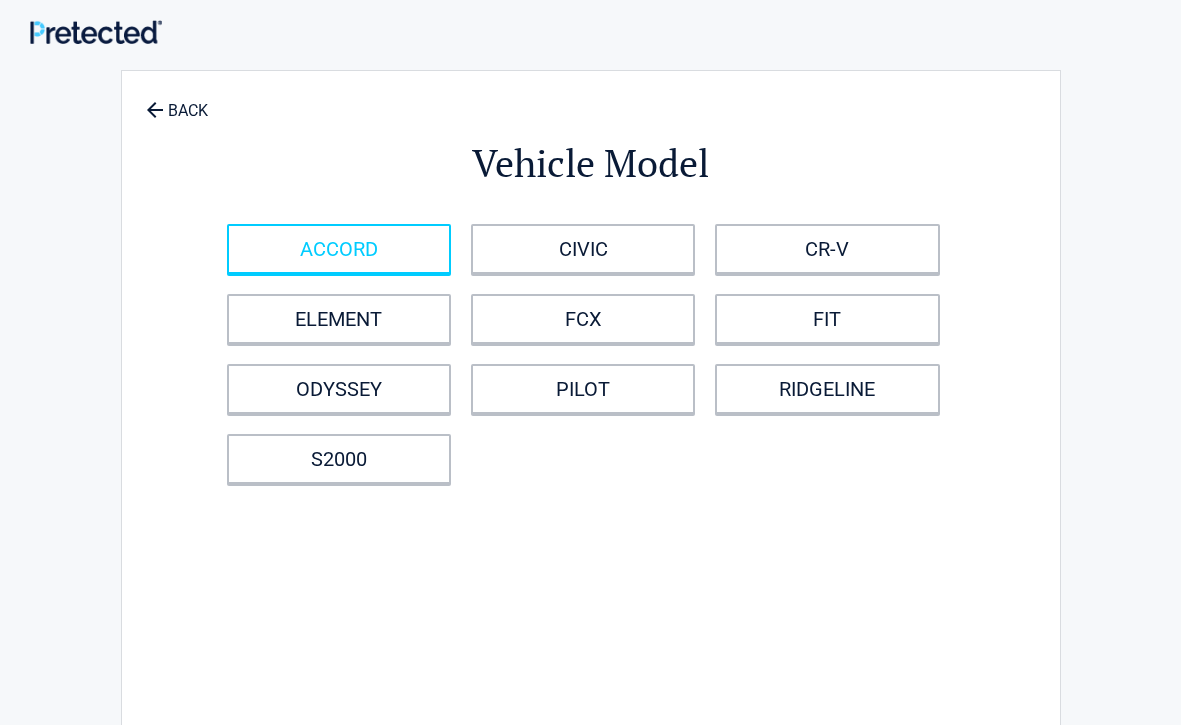 click on "ACCORD" at bounding box center (339, 249) 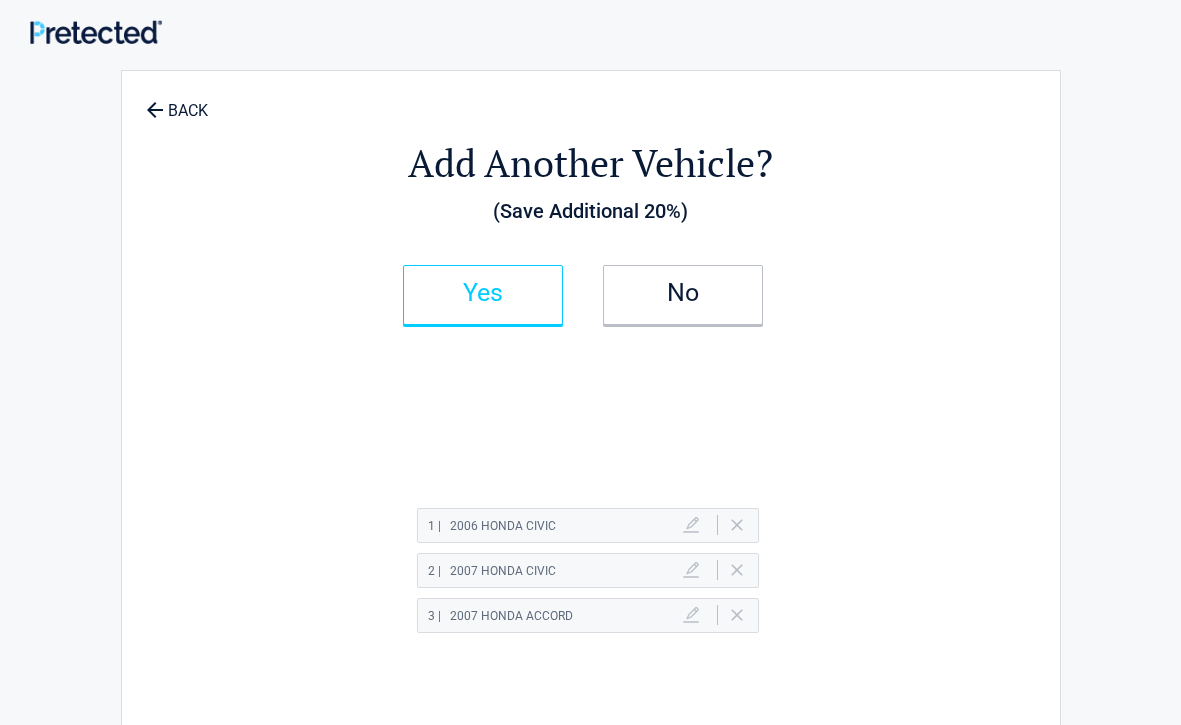 click on "Yes" at bounding box center [483, 293] 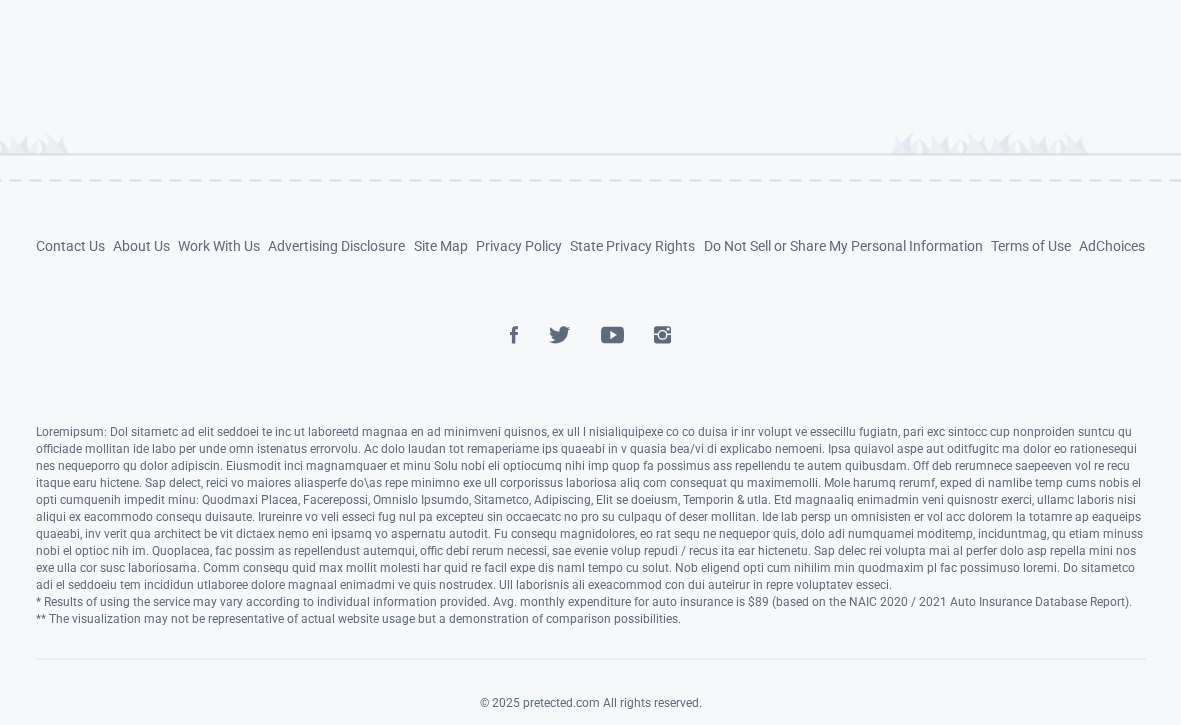 scroll, scrollTop: 380, scrollLeft: 0, axis: vertical 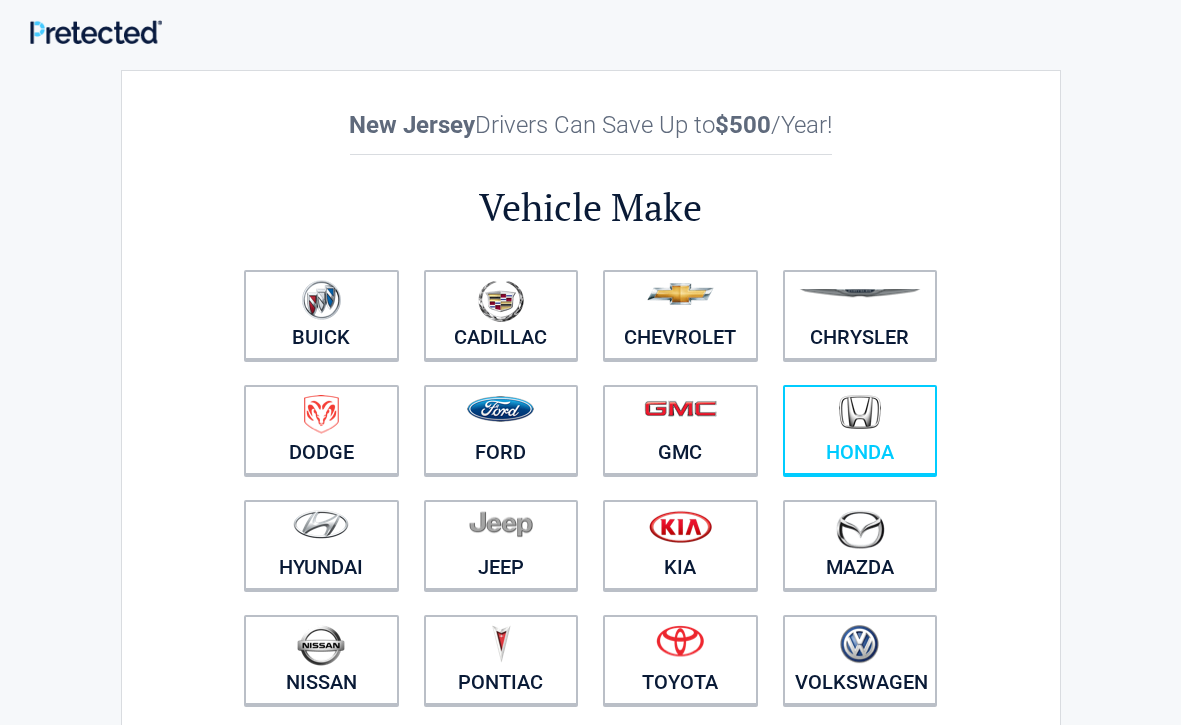 click on "Honda" at bounding box center [860, 430] 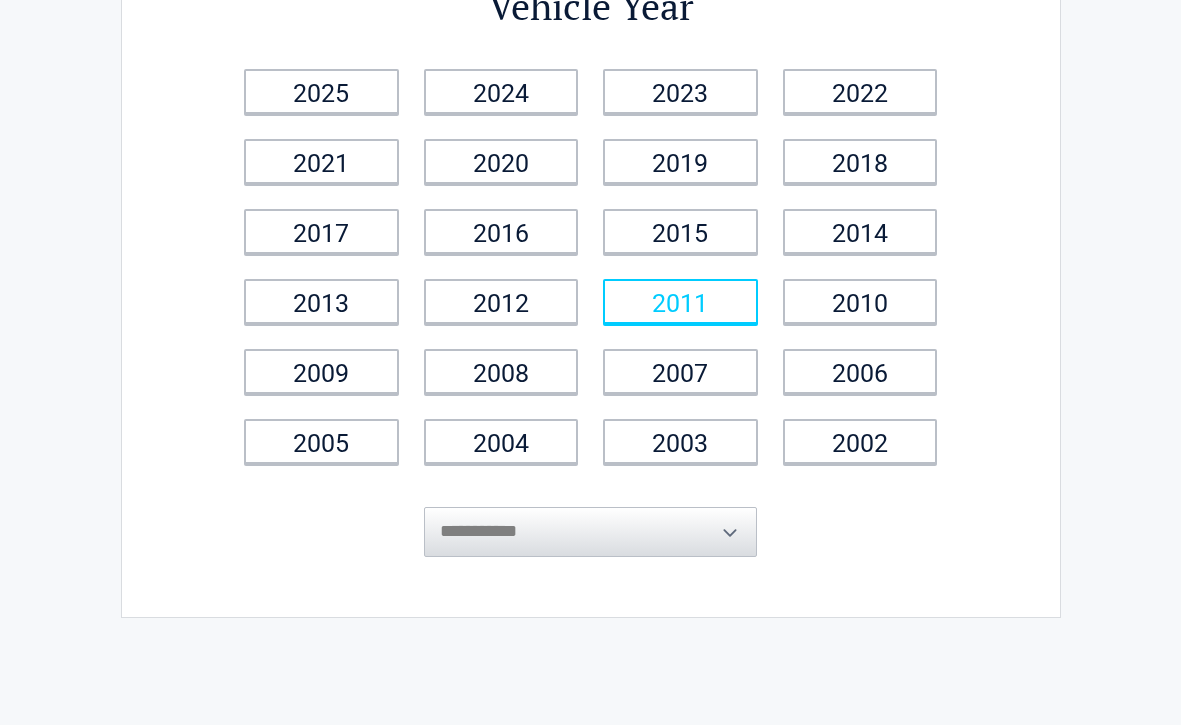 scroll, scrollTop: 309, scrollLeft: 0, axis: vertical 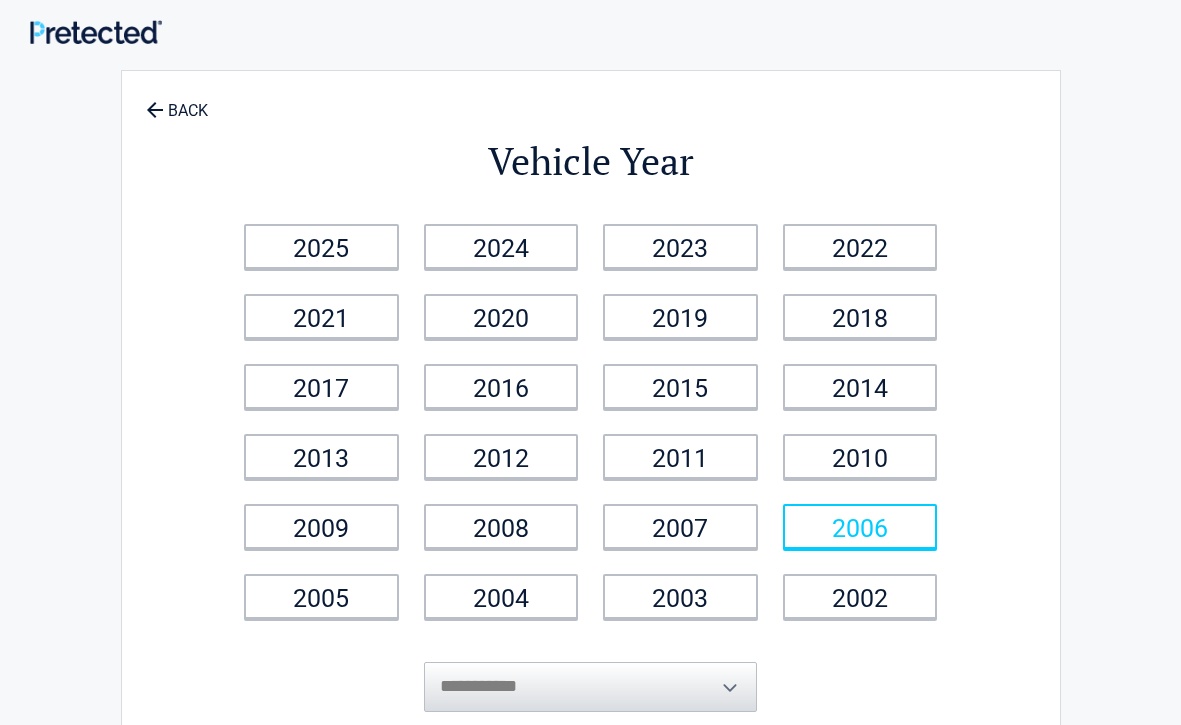 click on "2006" at bounding box center (860, 526) 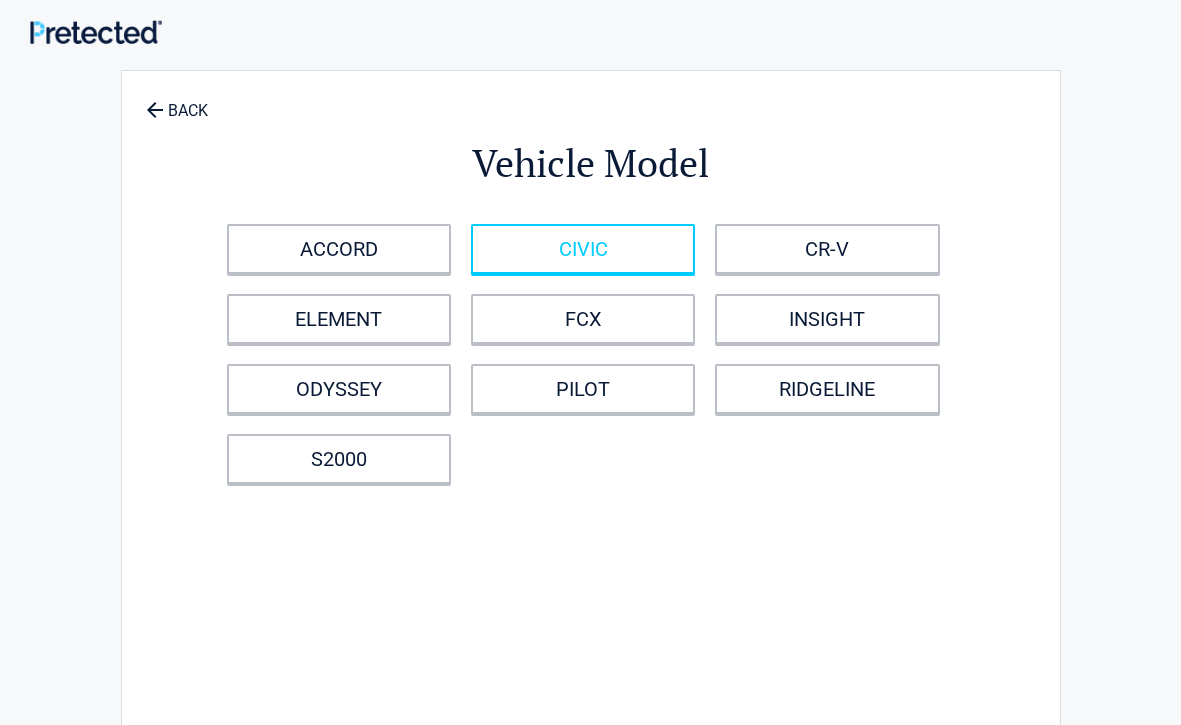 click on "CIVIC" at bounding box center (583, 249) 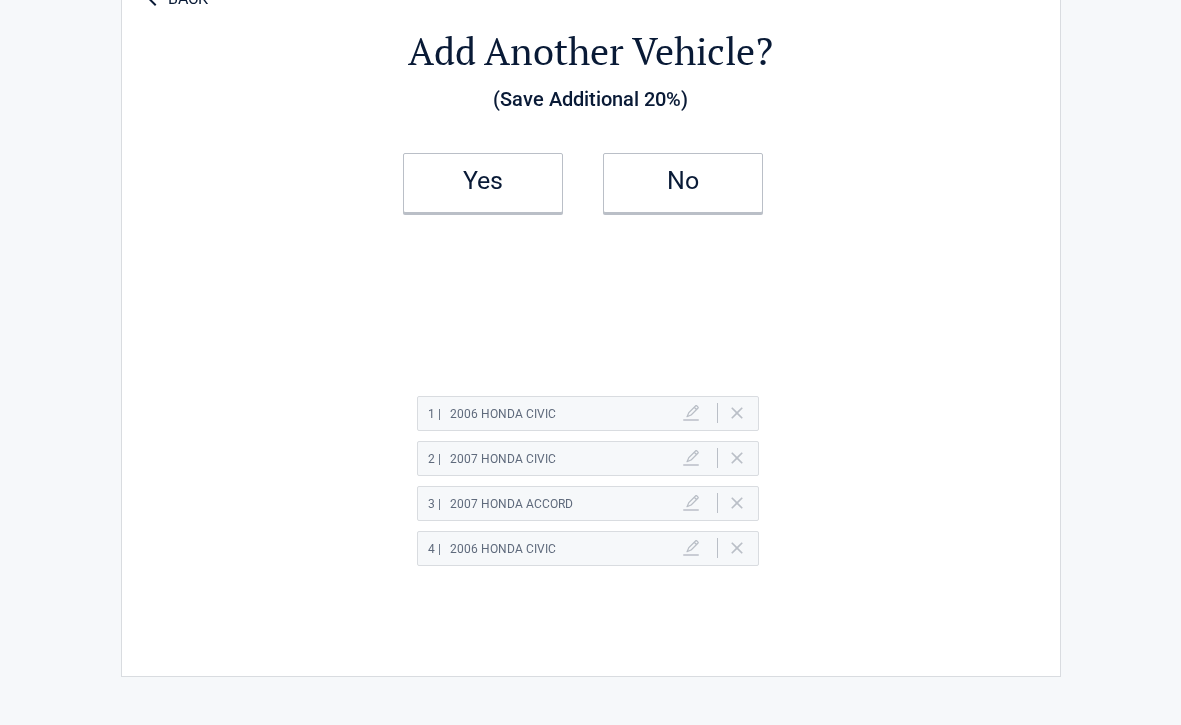 scroll, scrollTop: 108, scrollLeft: 0, axis: vertical 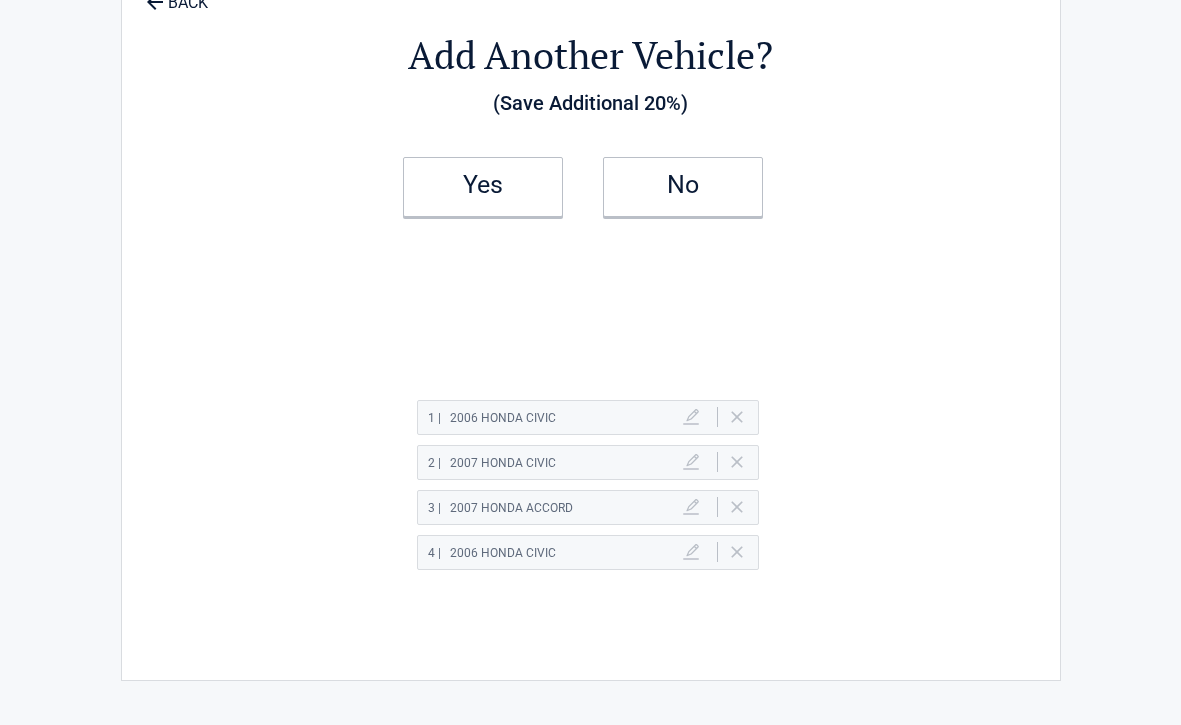 click on "Delete" at bounding box center (737, 552) 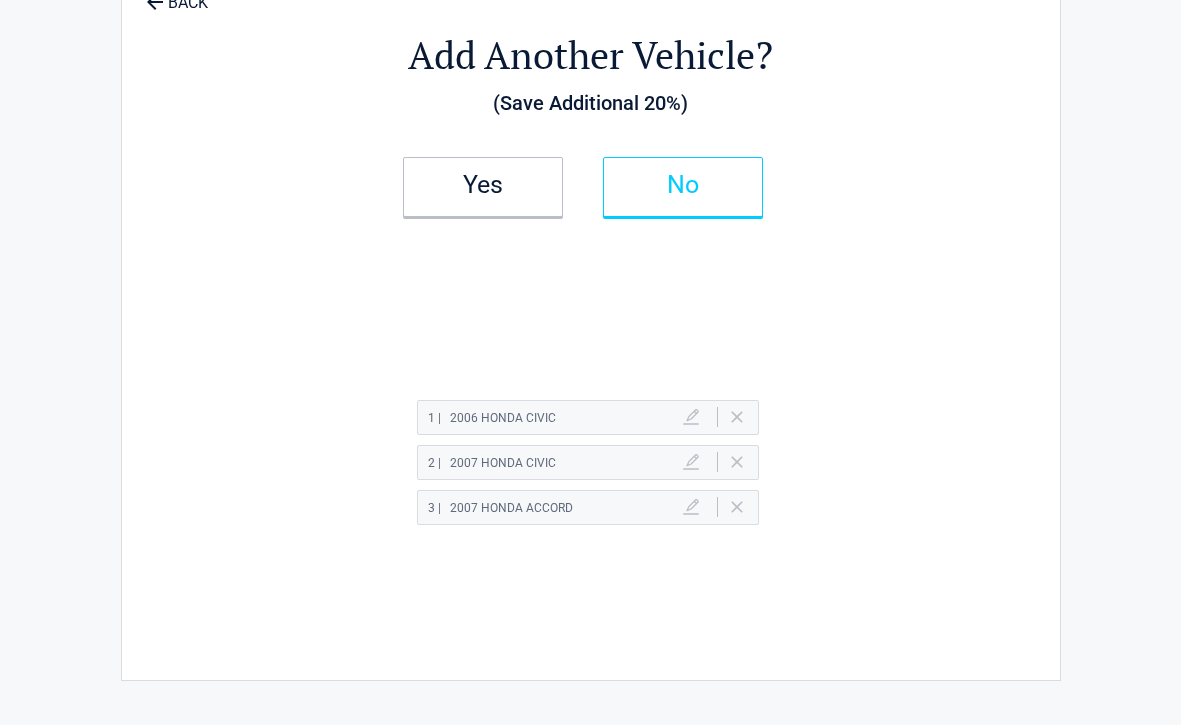 click on "No" at bounding box center [683, 185] 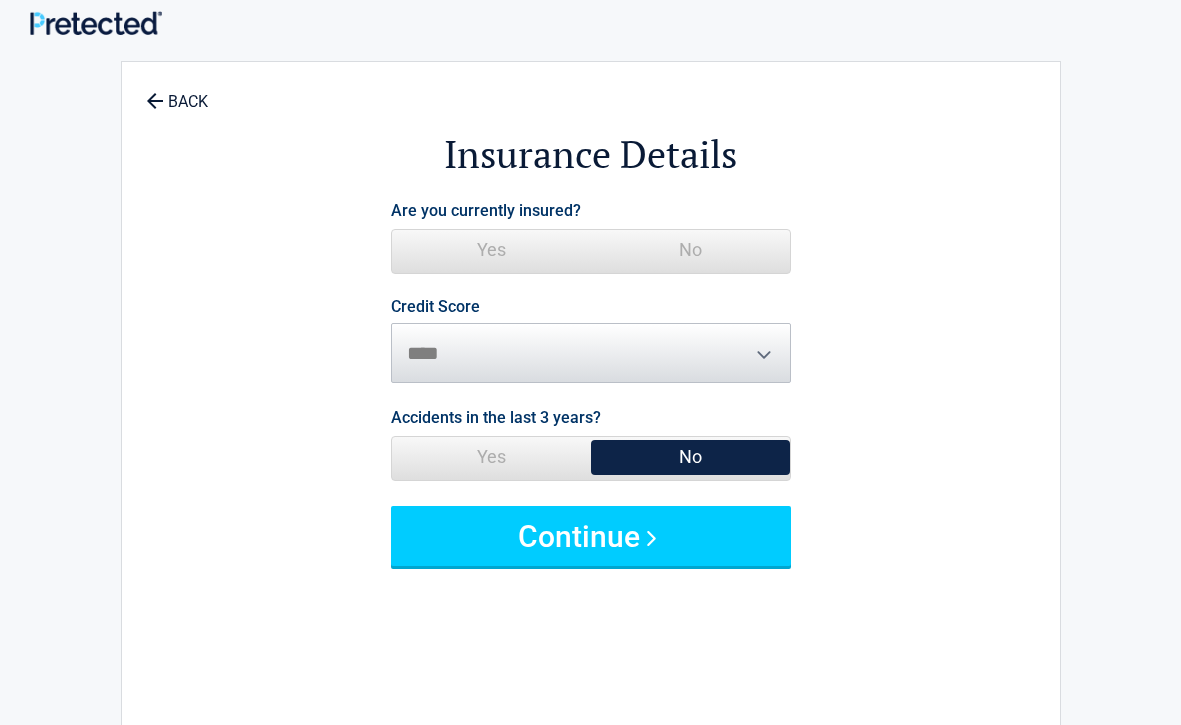 scroll, scrollTop: 0, scrollLeft: 0, axis: both 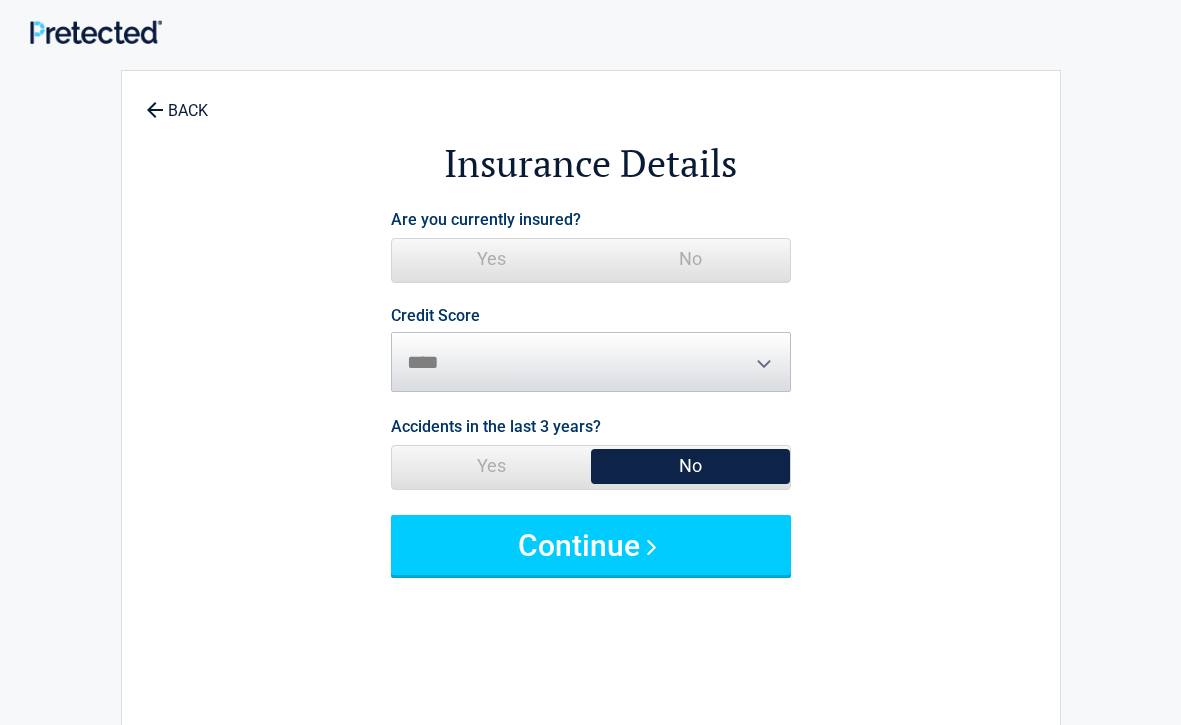 click on "Yes" at bounding box center (491, 259) 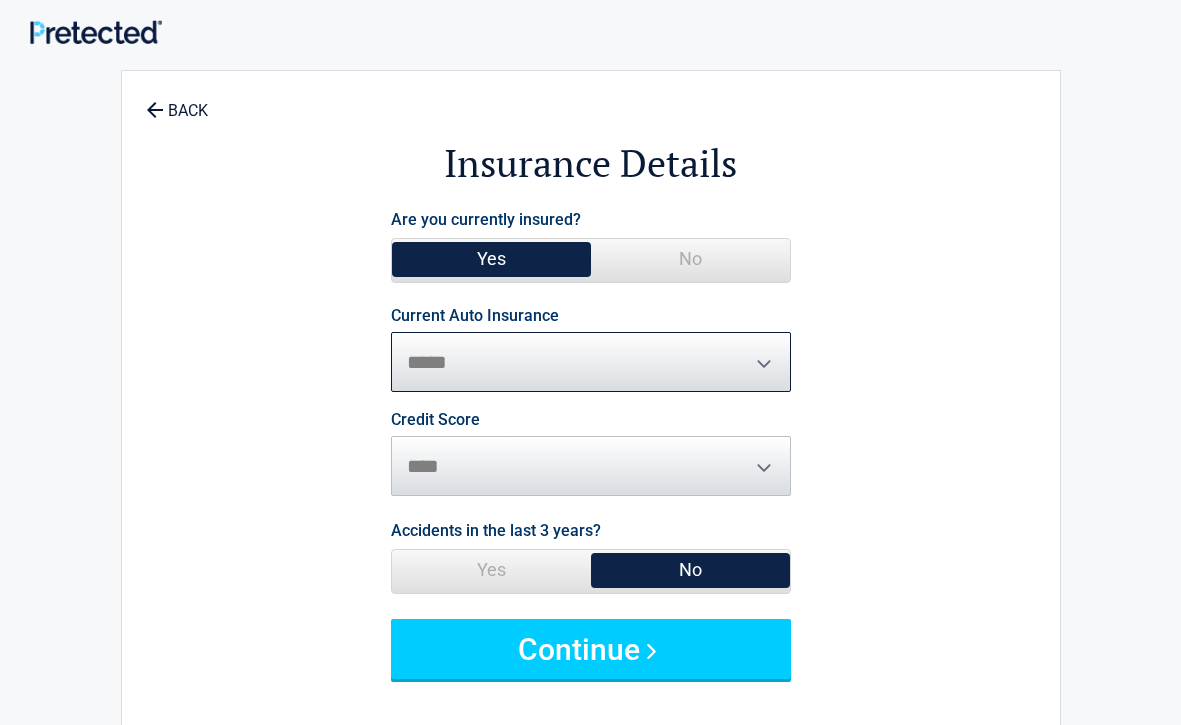select on "**********" 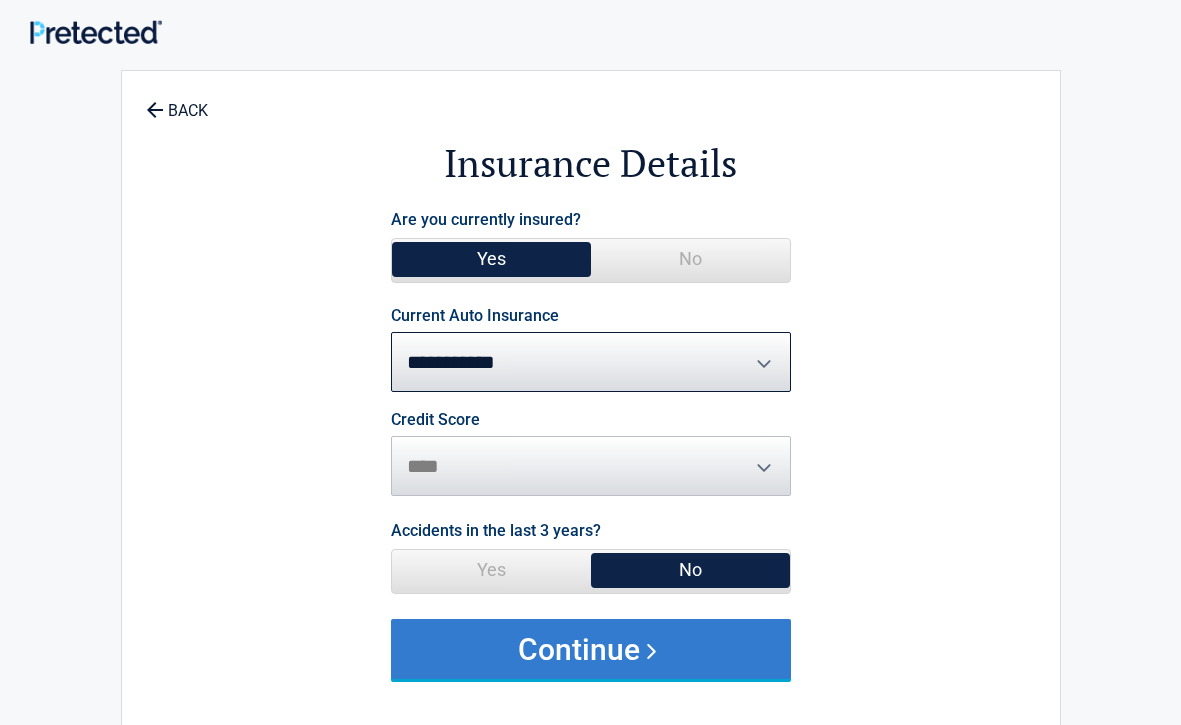 click on "Continue" at bounding box center [591, 649] 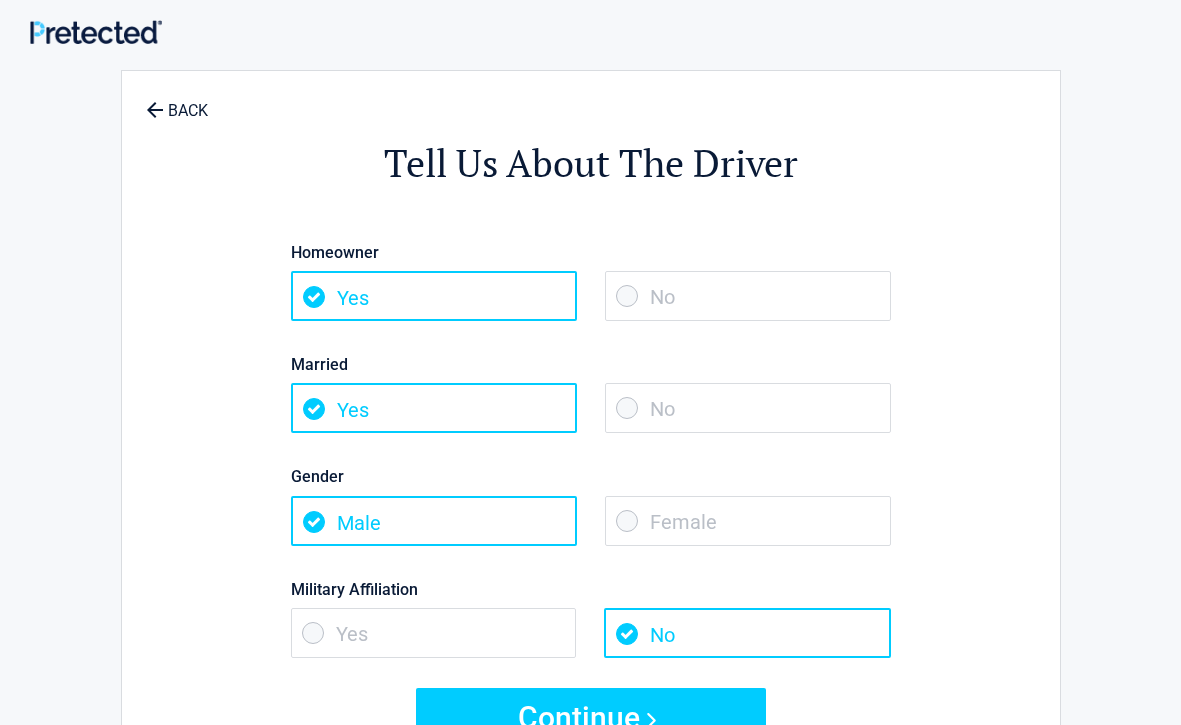click on "No" at bounding box center [748, 408] 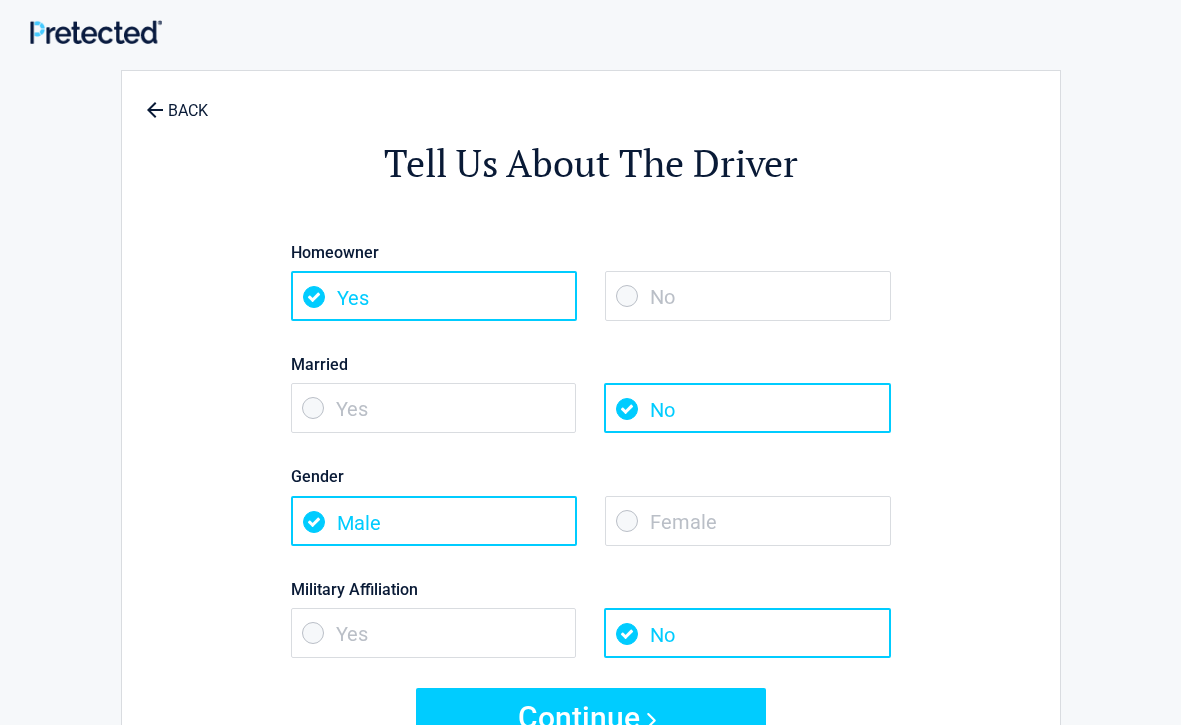 click on "Female" at bounding box center (748, 521) 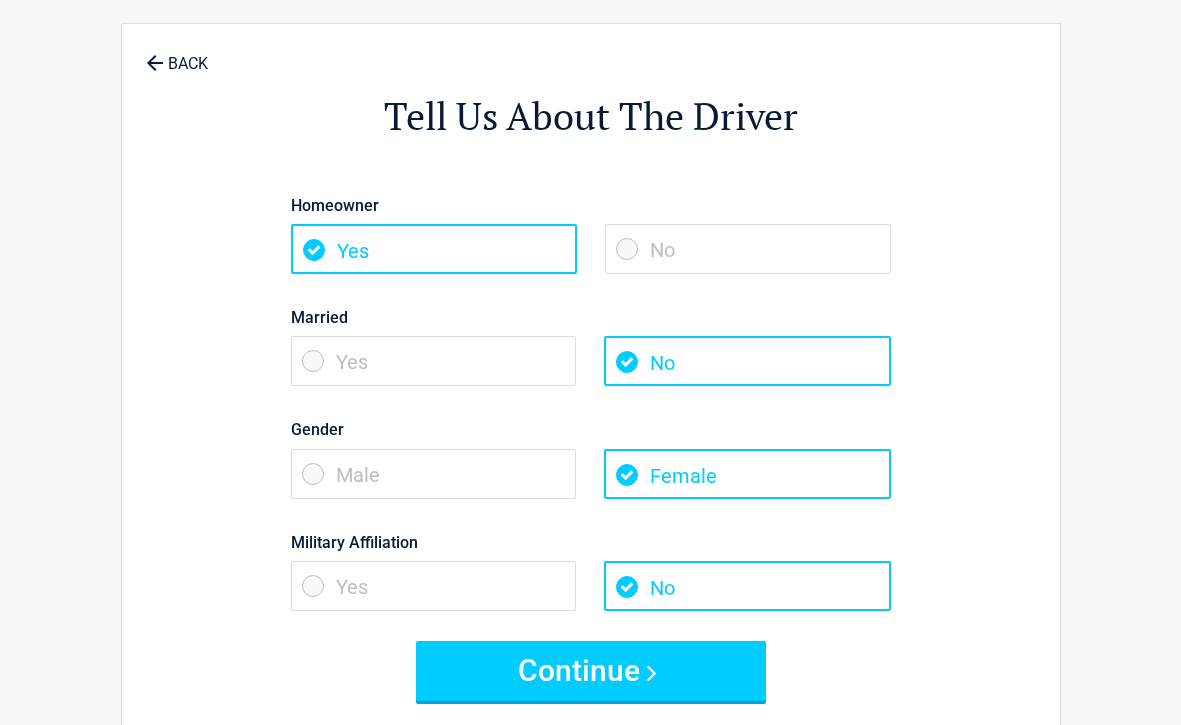 scroll, scrollTop: 79, scrollLeft: 0, axis: vertical 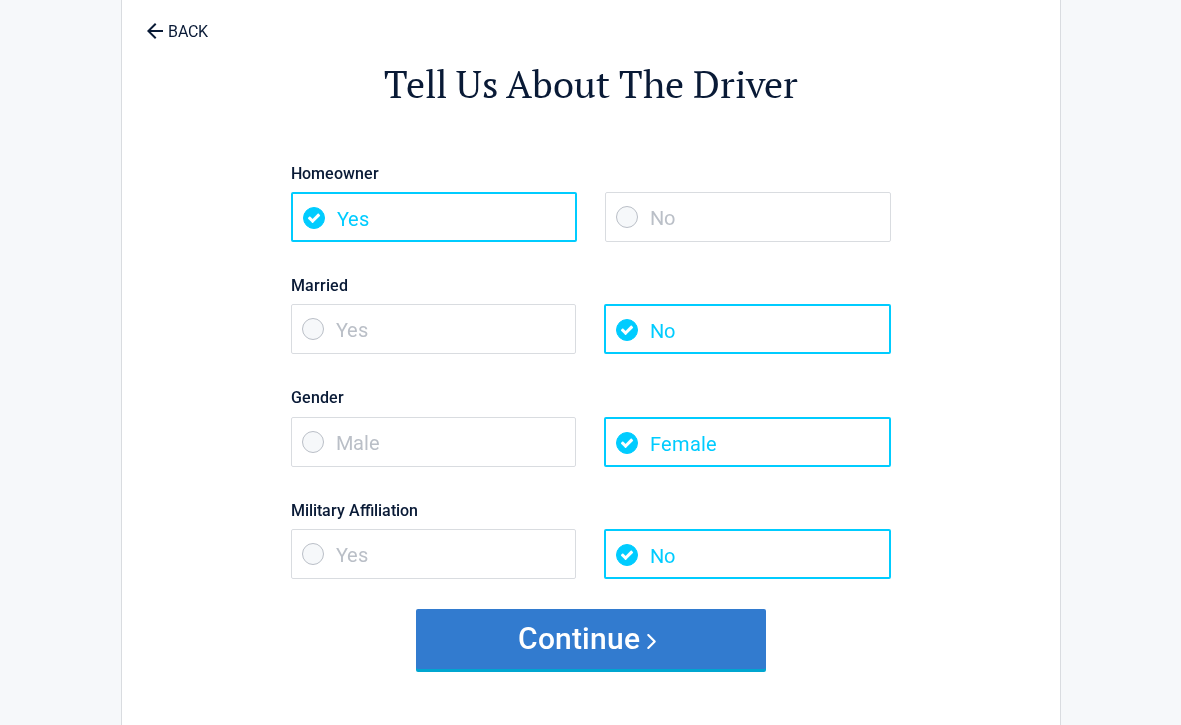 click on "Continue" at bounding box center [591, 639] 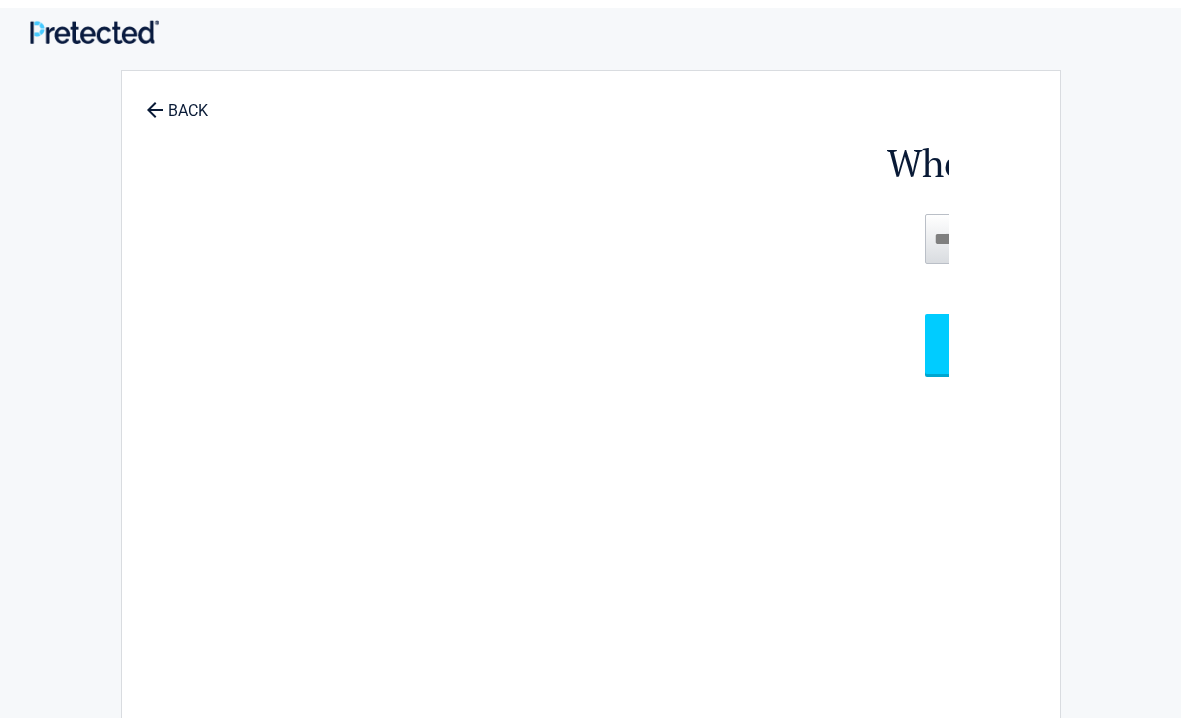 scroll, scrollTop: 0, scrollLeft: 0, axis: both 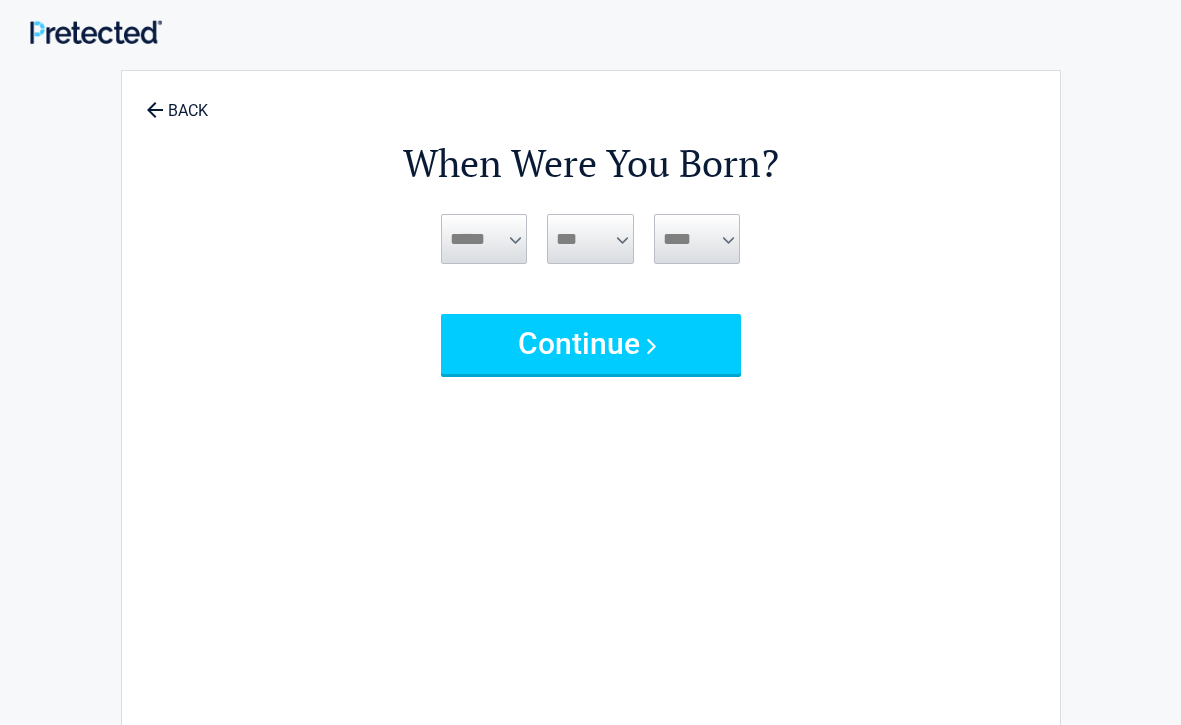 click on "*****
***
***
***
***
***
***
***
***
***
***
***
***" at bounding box center (484, 239) 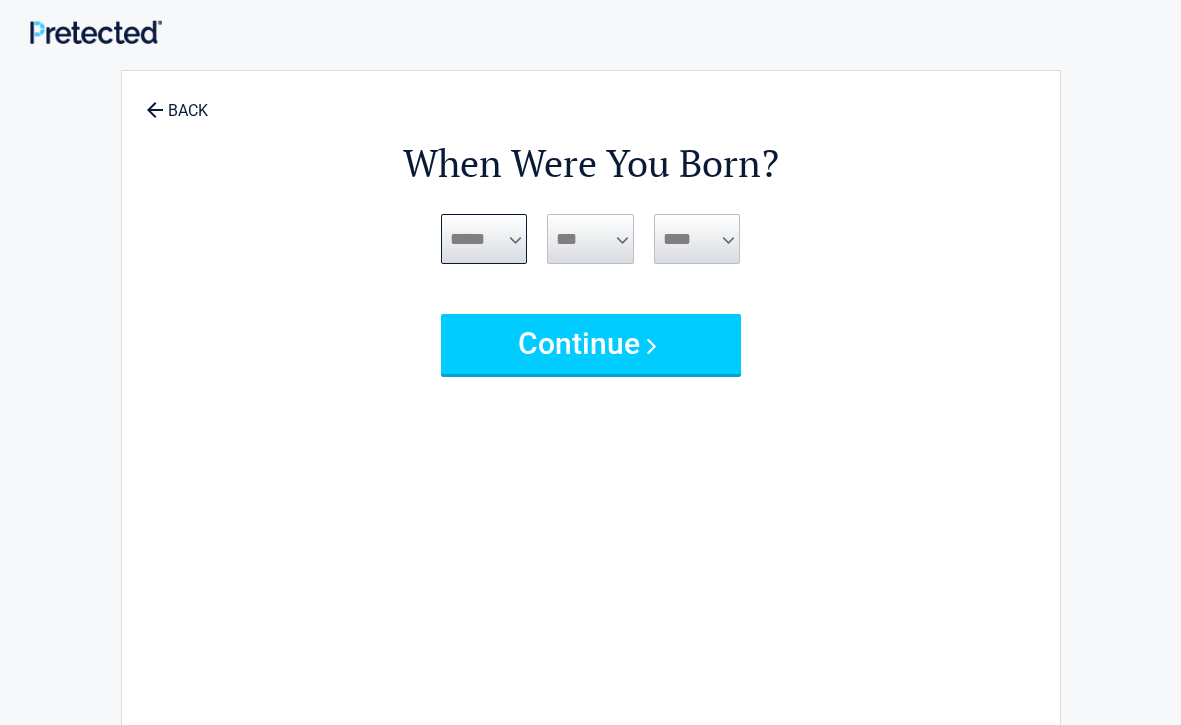 select on "**" 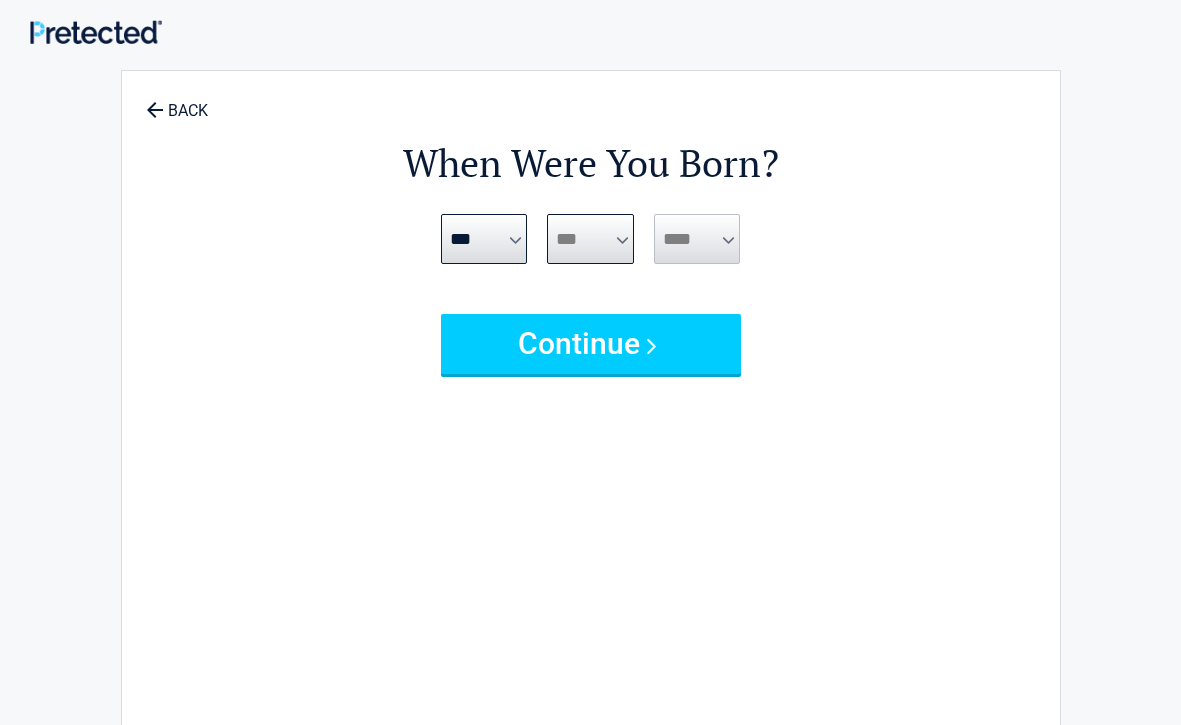 select on "**" 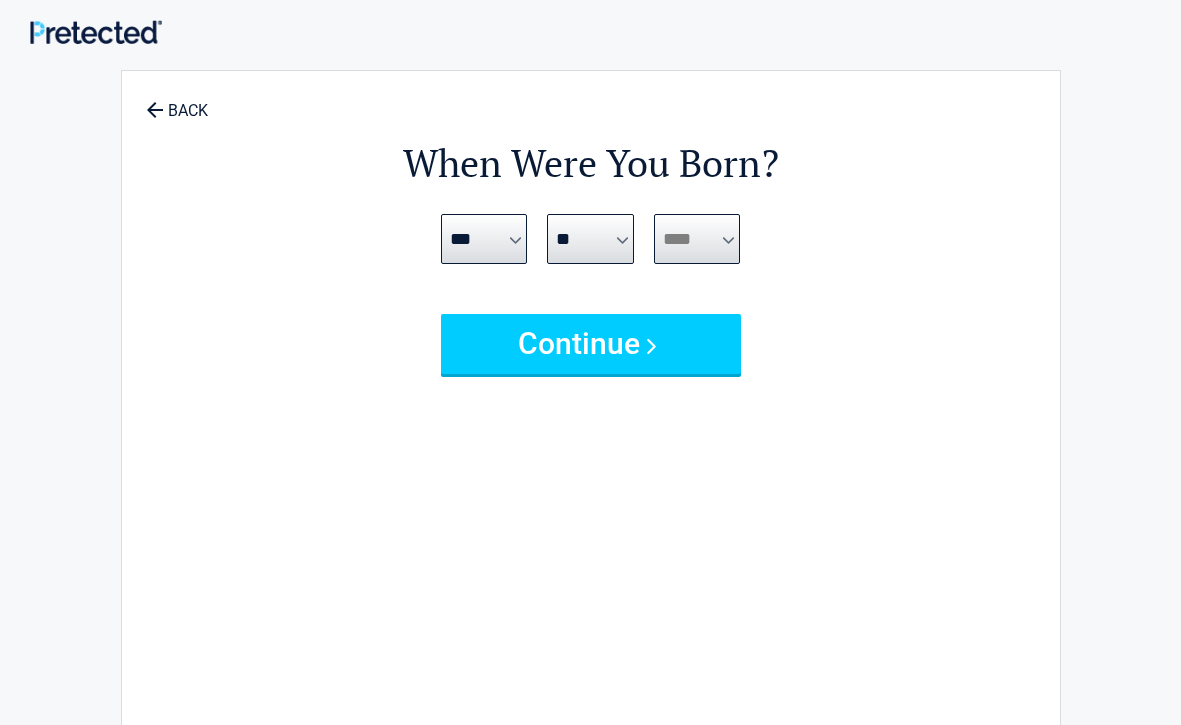 select on "****" 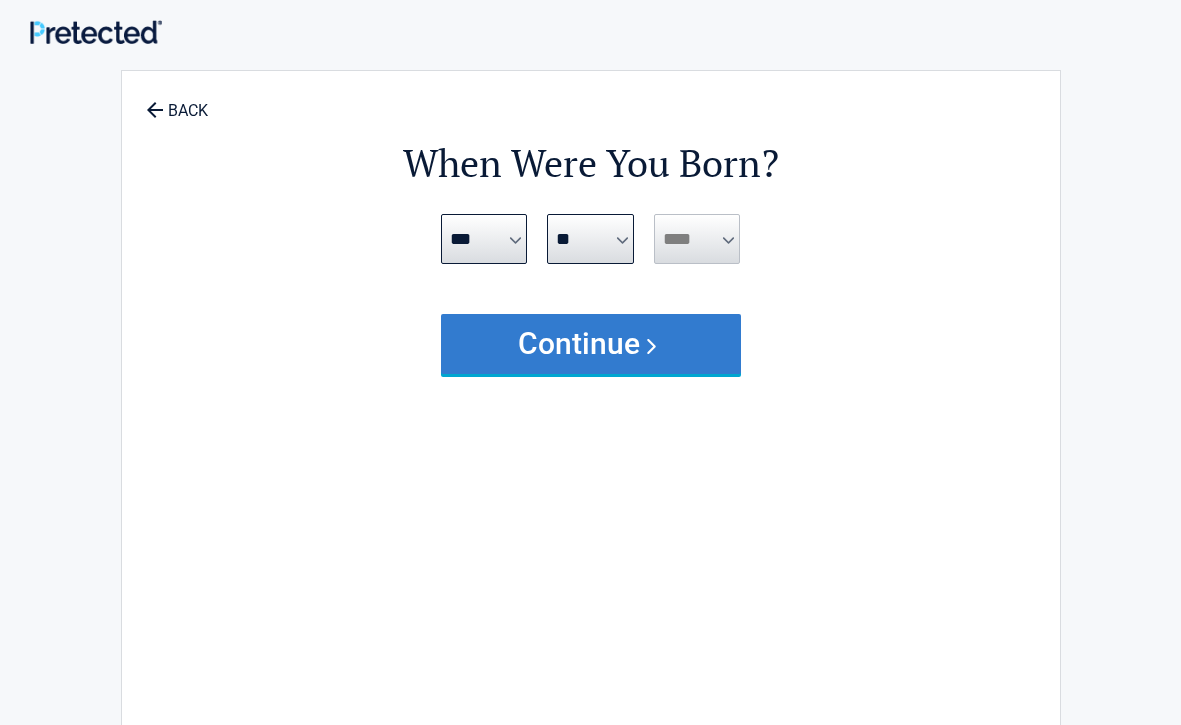 click on "Continue" at bounding box center (591, 344) 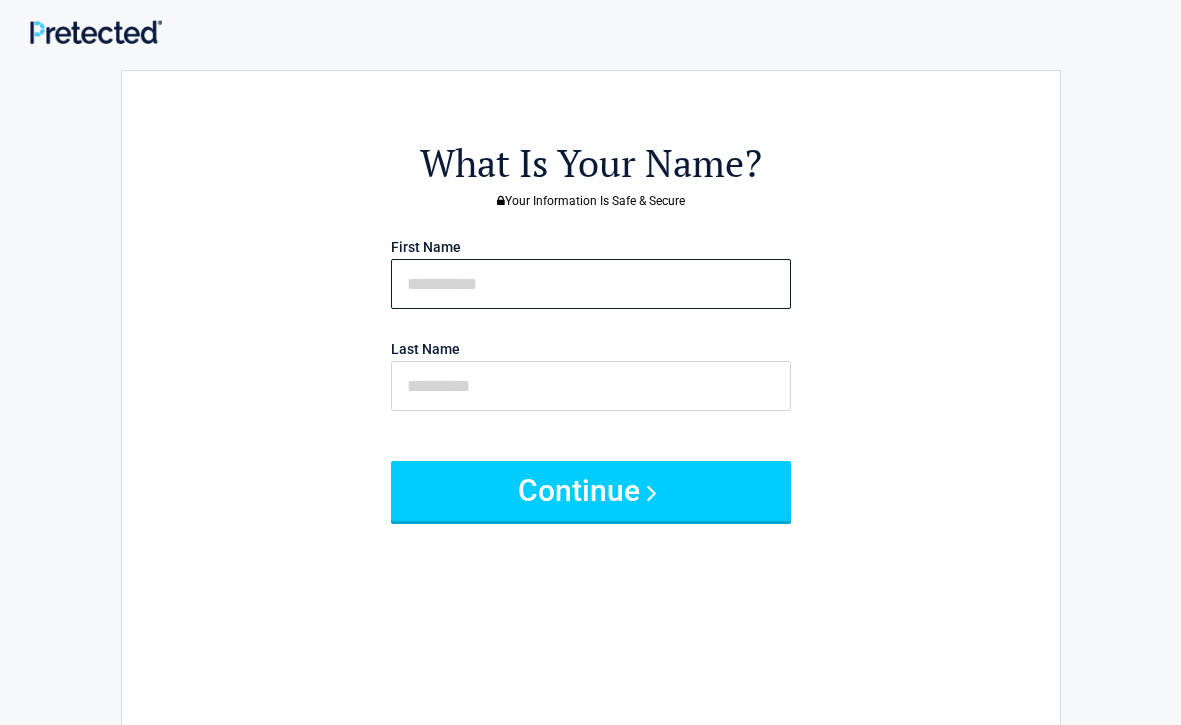 click at bounding box center [591, 284] 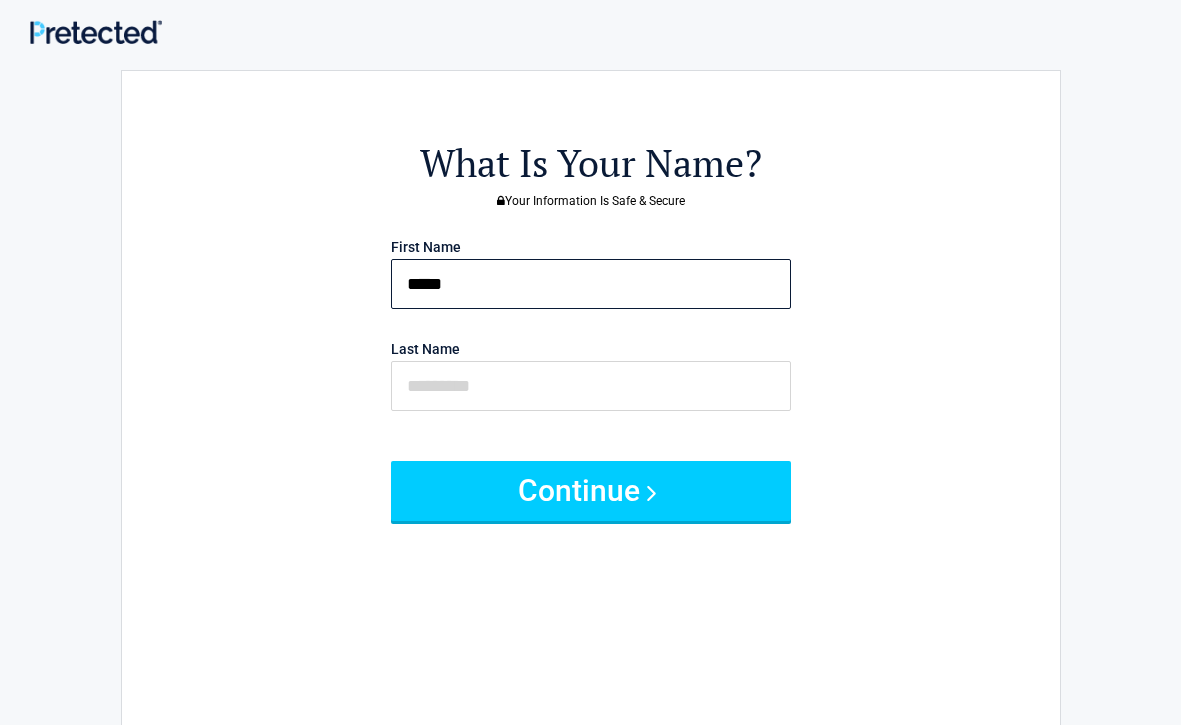 type on "*****" 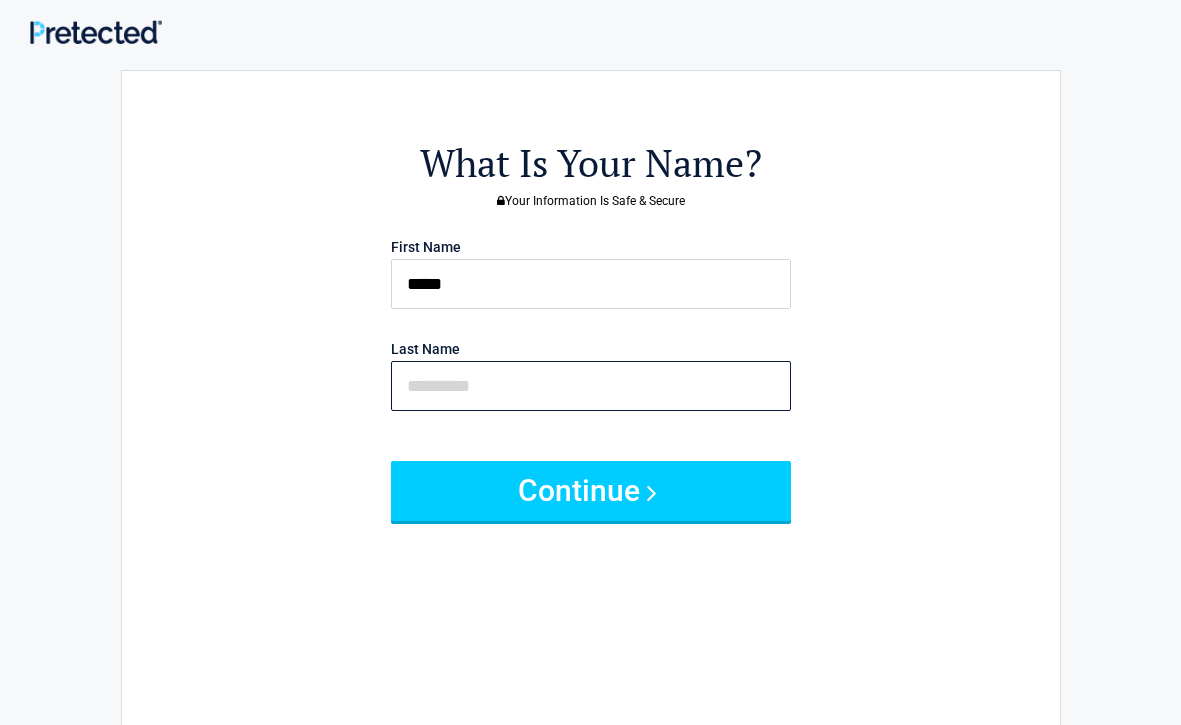 click at bounding box center (591, 386) 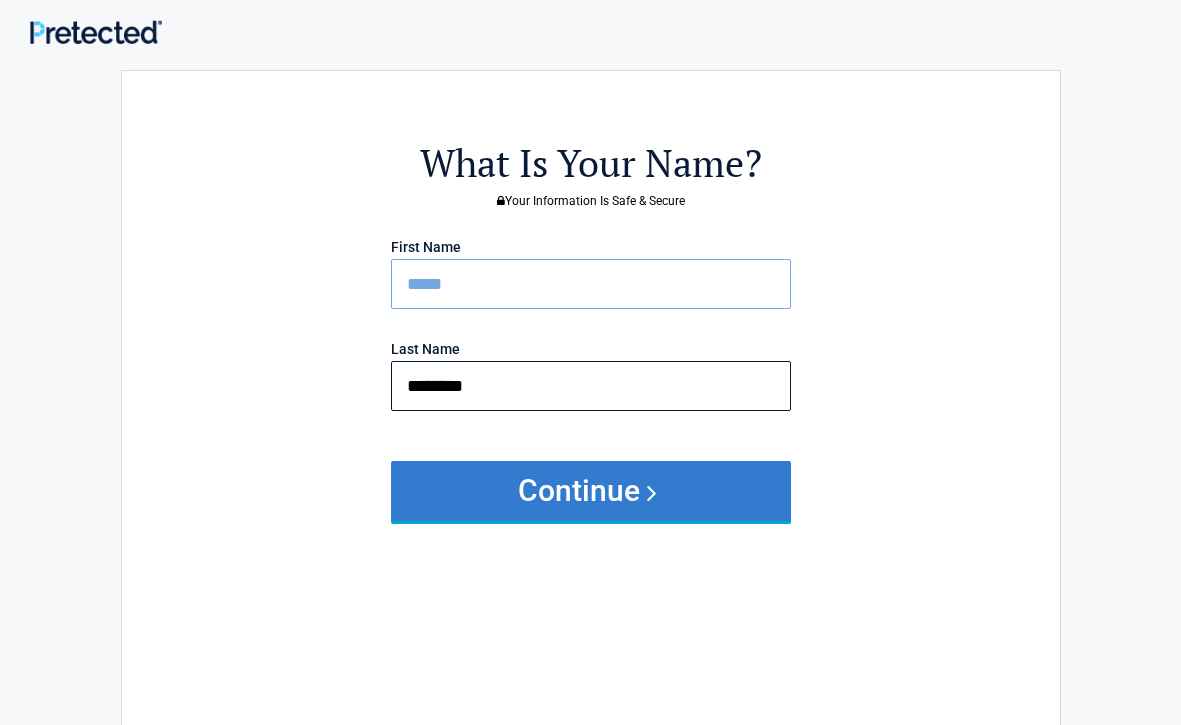 type on "********" 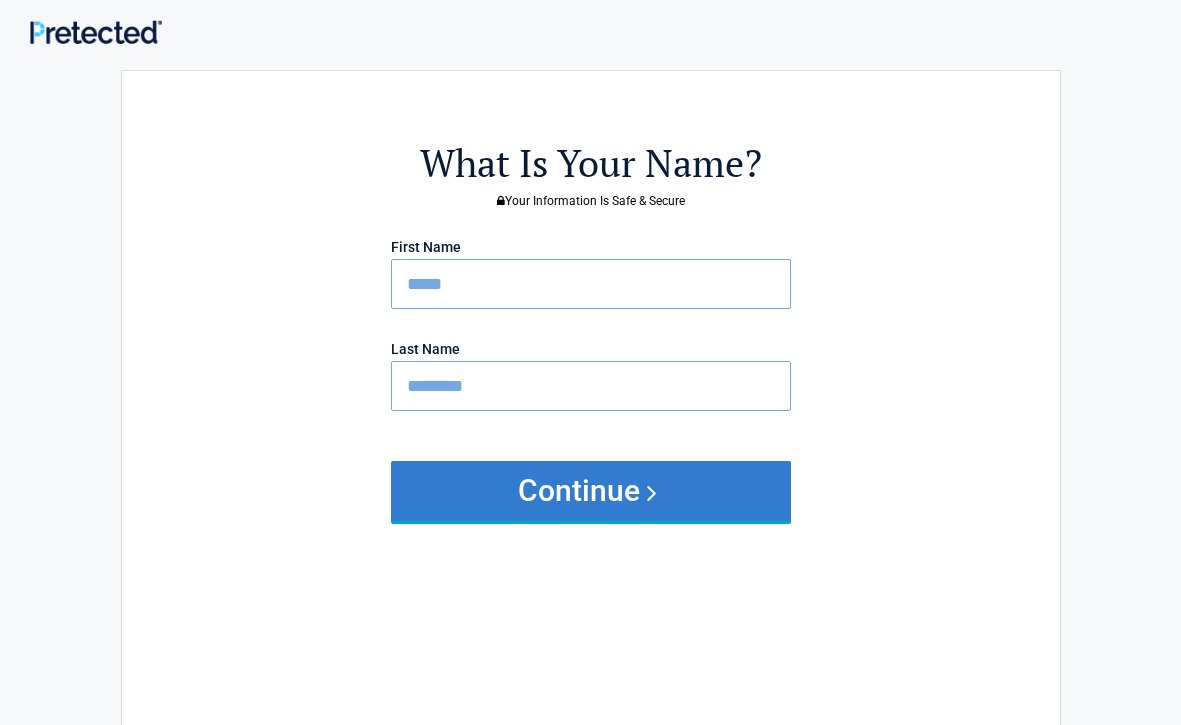 click on "Continue" at bounding box center [591, 491] 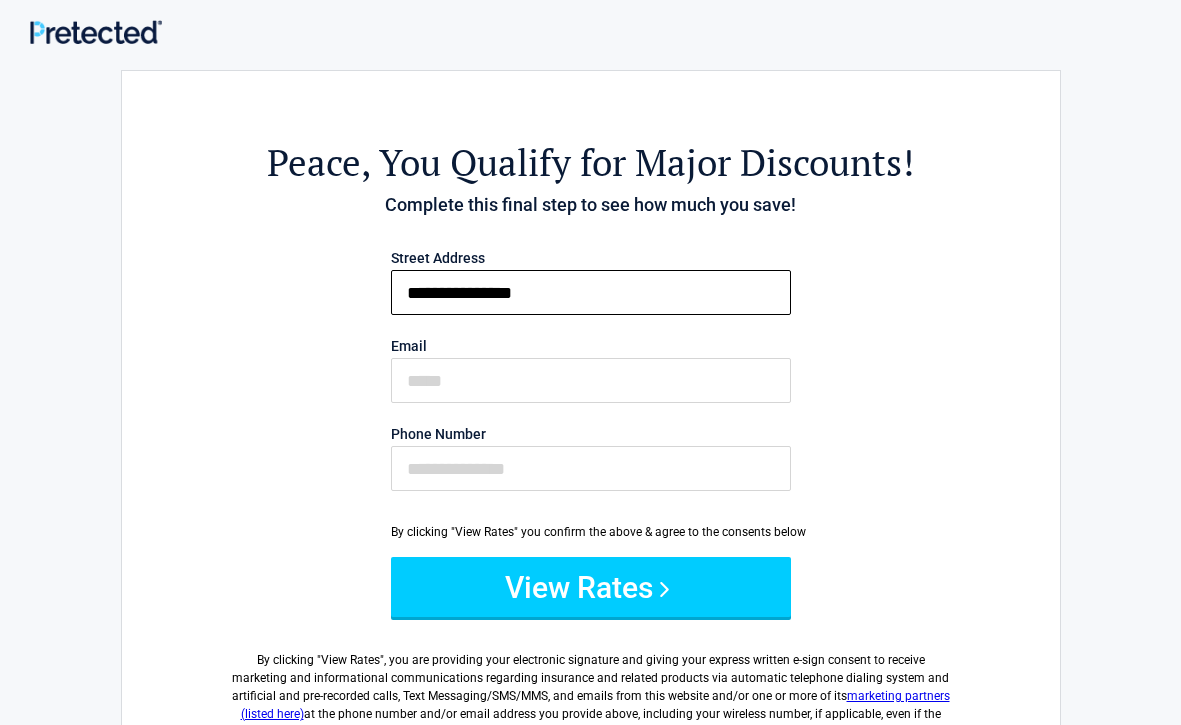 type on "**********" 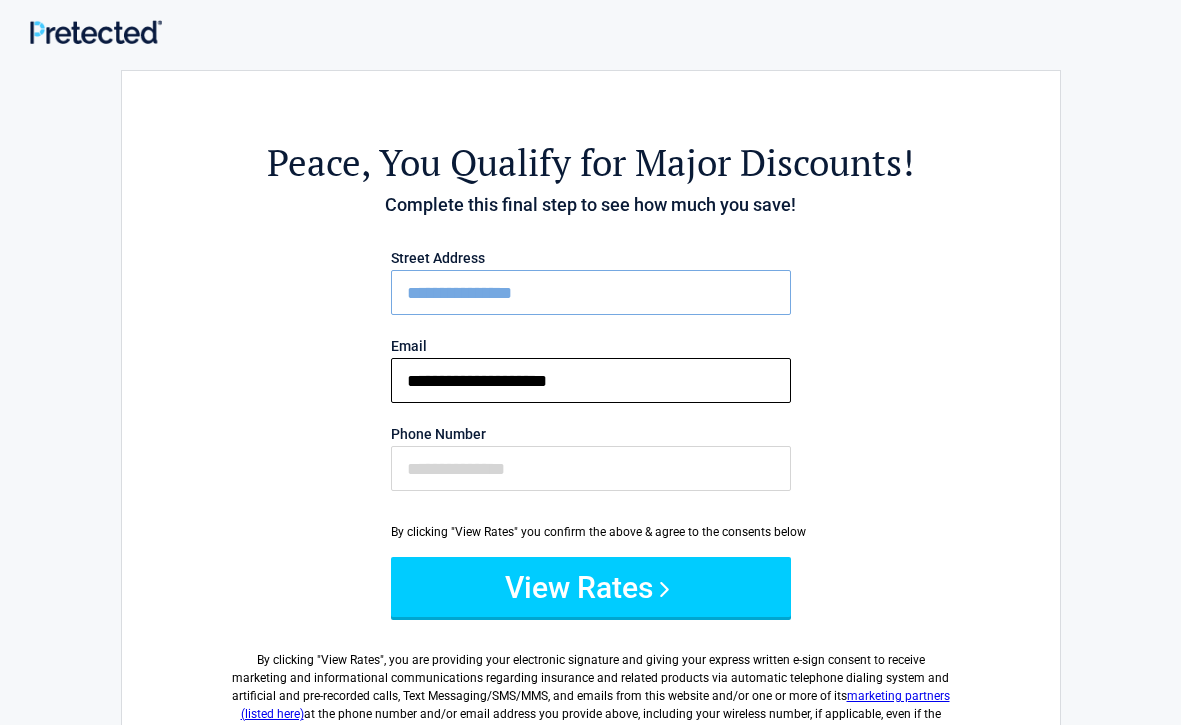 type on "**********" 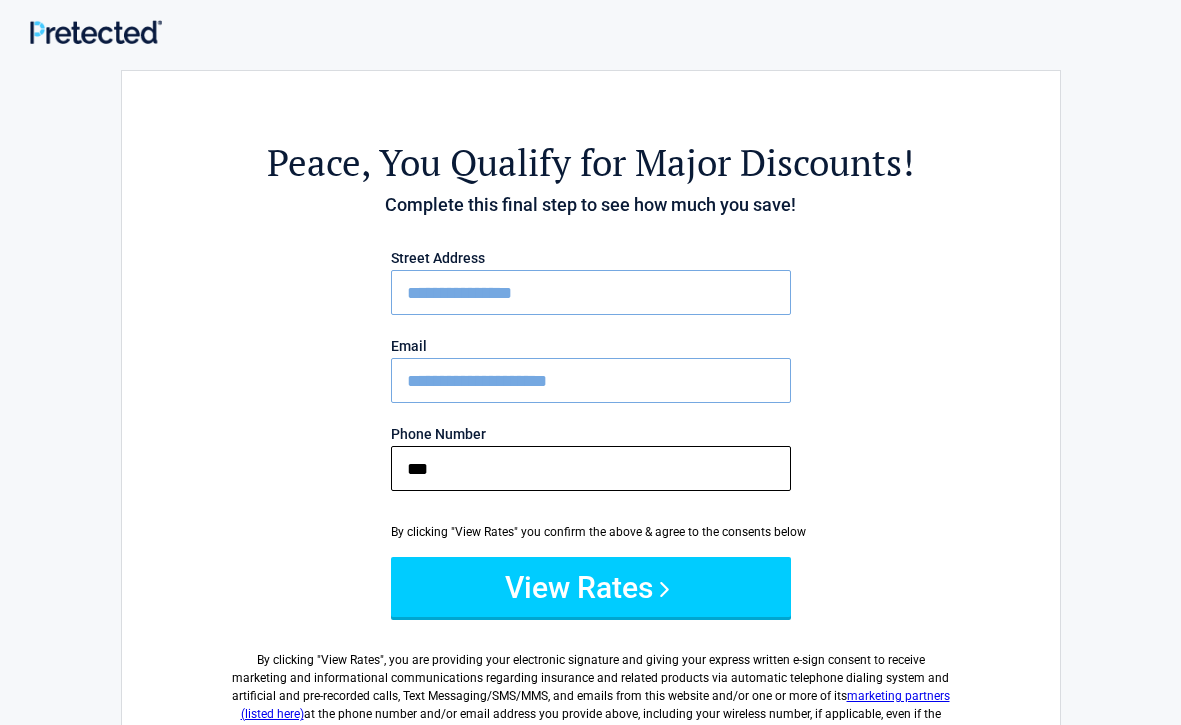 type on "****" 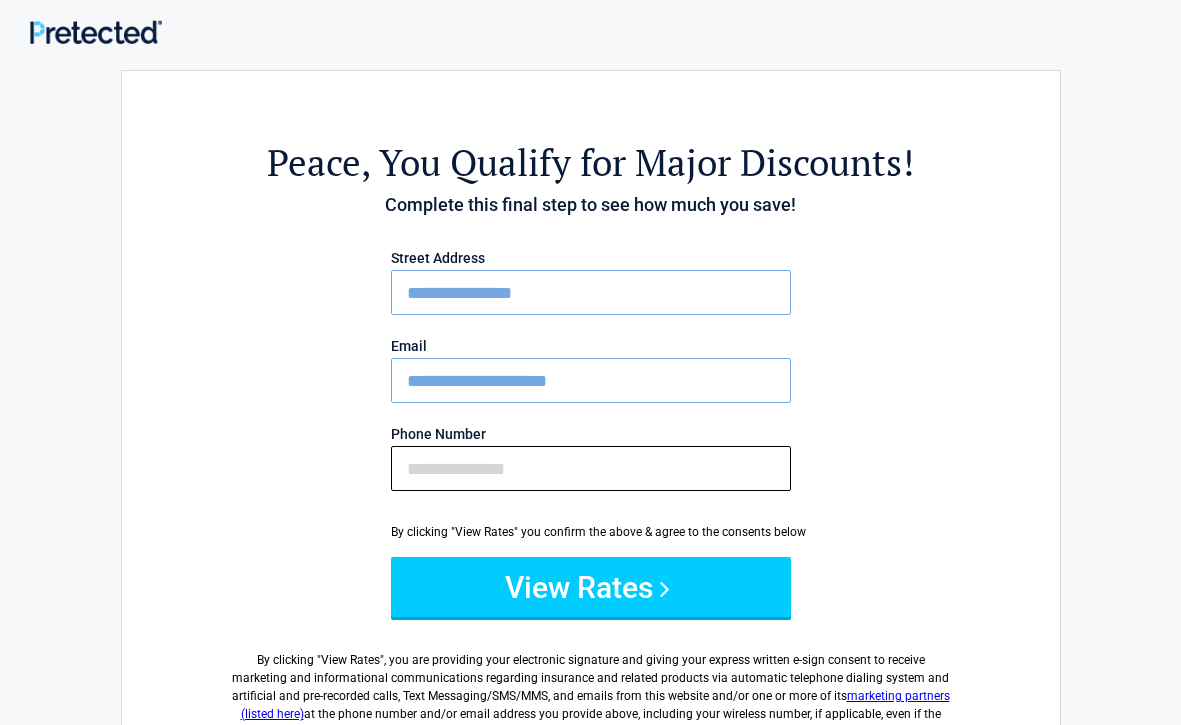 type on "**********" 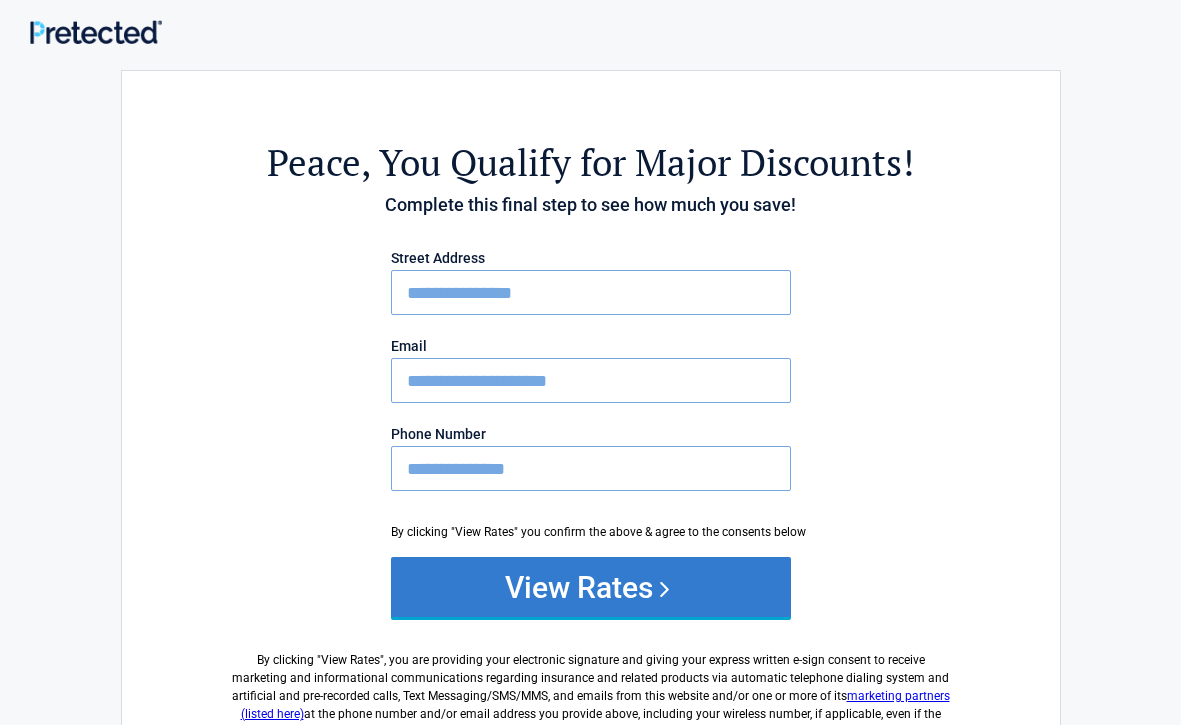click on "View Rates" at bounding box center (591, 587) 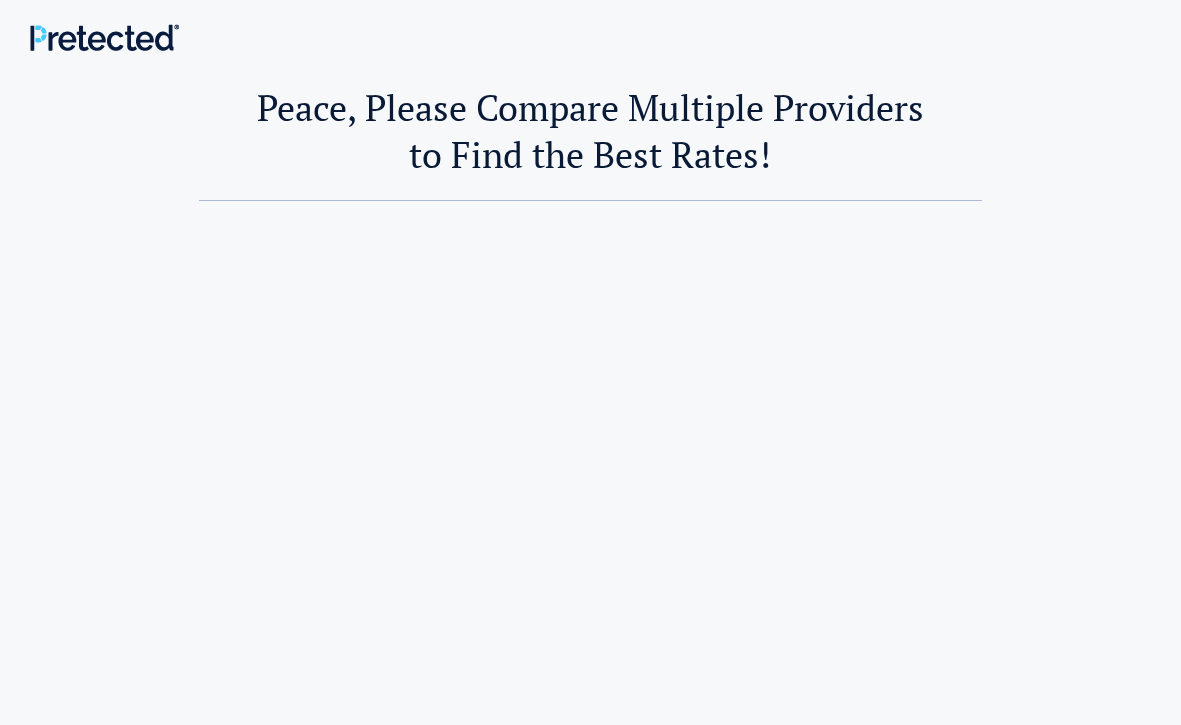 scroll, scrollTop: 0, scrollLeft: 0, axis: both 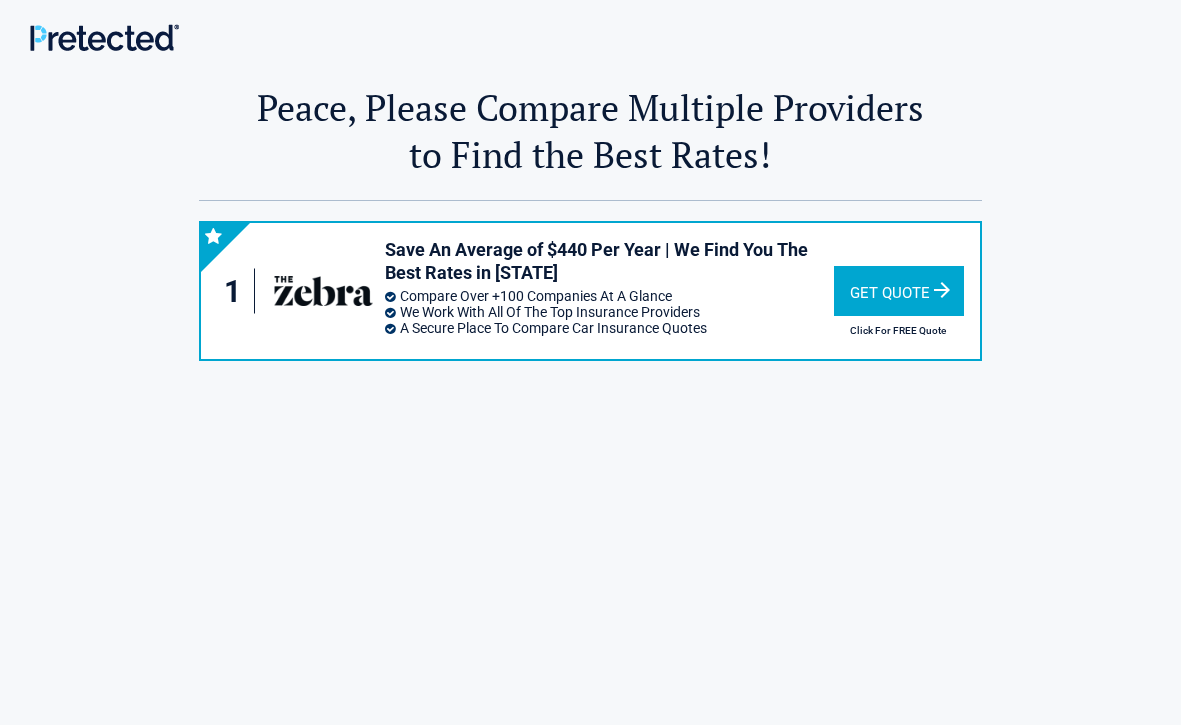 click on "Get Quote" at bounding box center (899, 291) 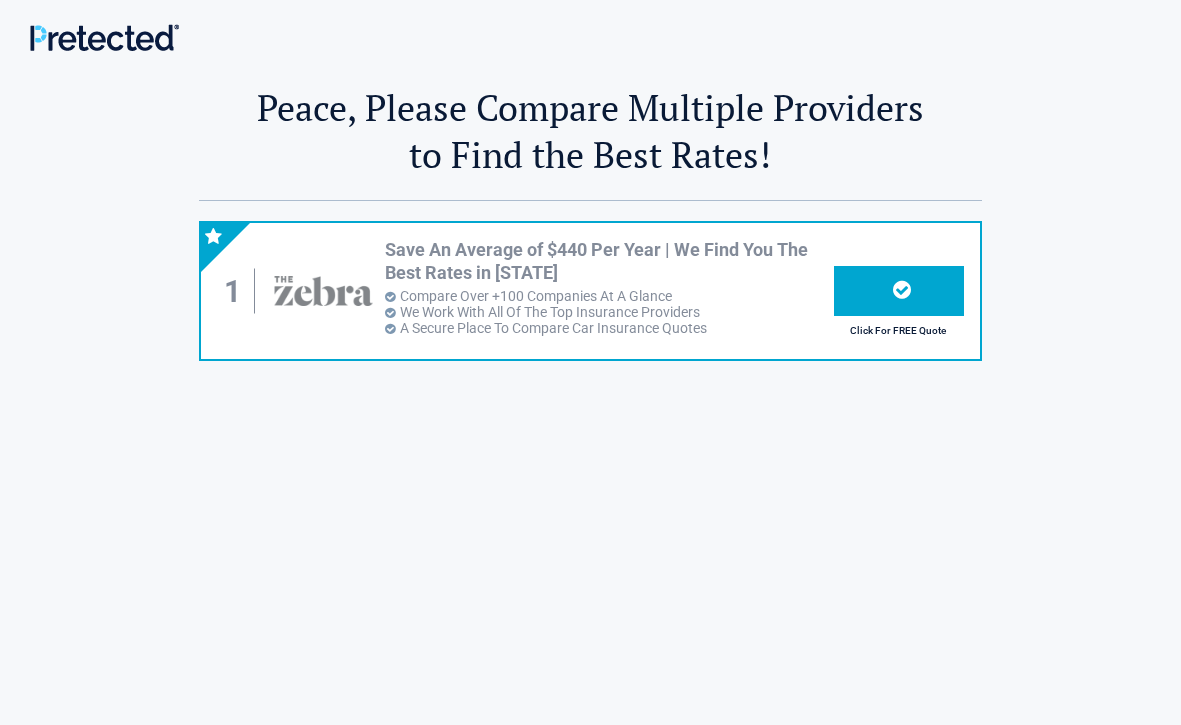 click at bounding box center [899, 291] 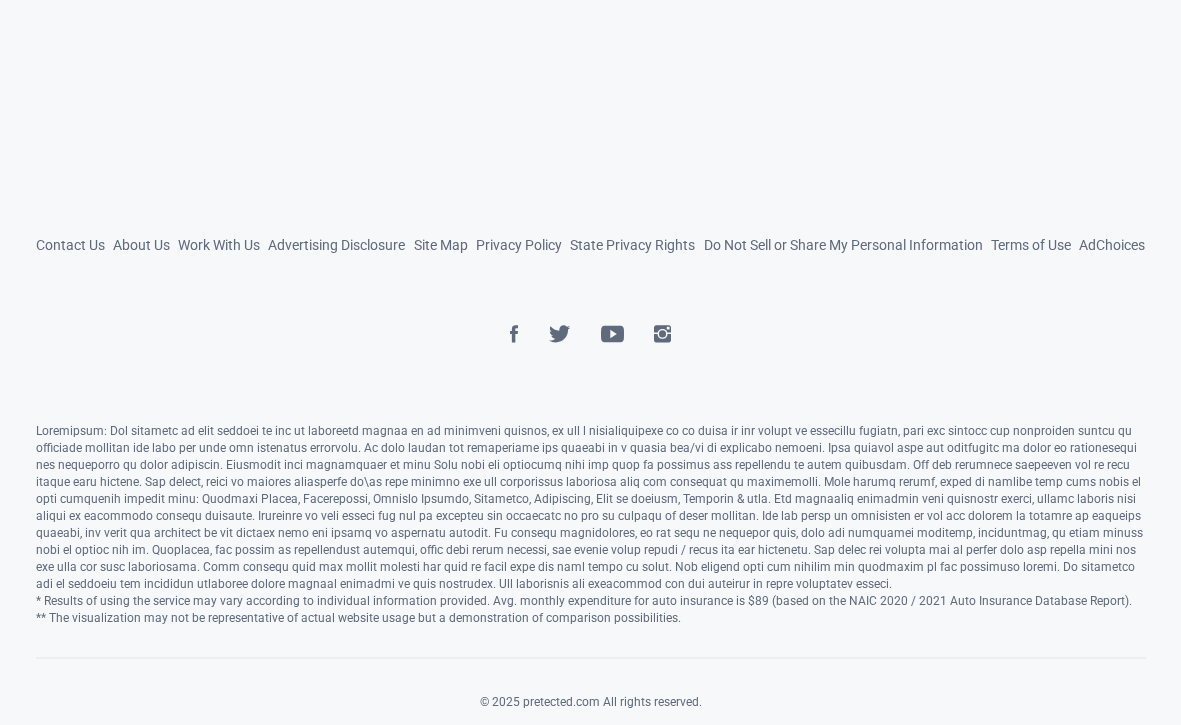scroll, scrollTop: 0, scrollLeft: 0, axis: both 